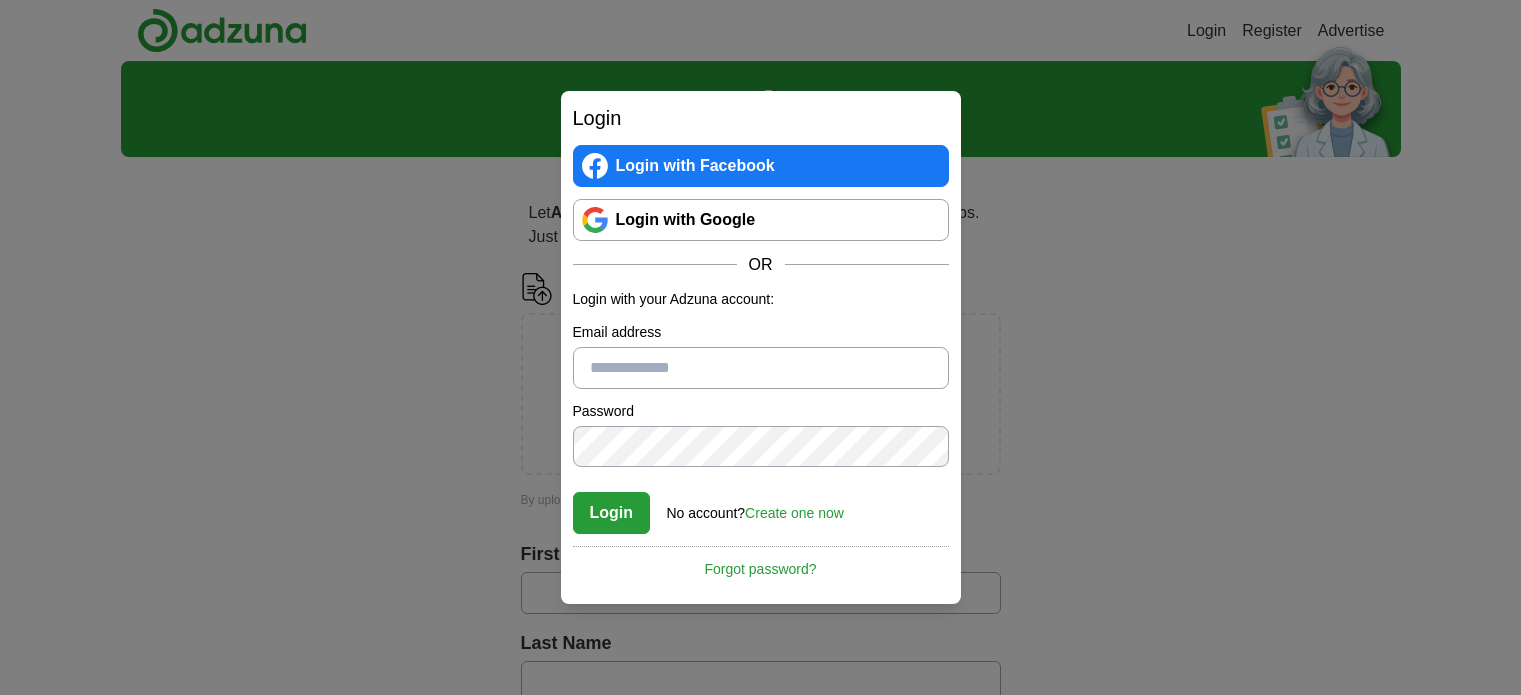 scroll, scrollTop: 0, scrollLeft: 0, axis: both 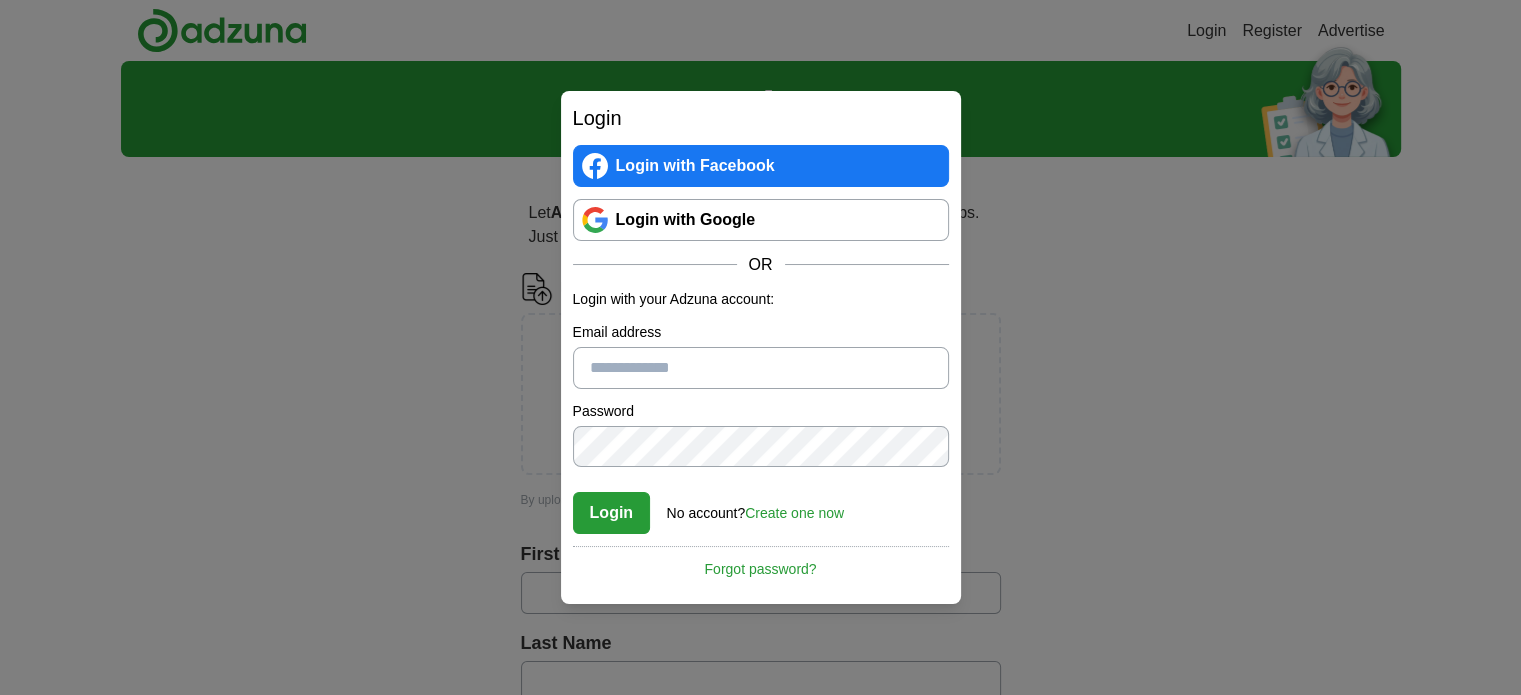 click on "Login with Facebook
Login with Google
OR" at bounding box center (761, 211) 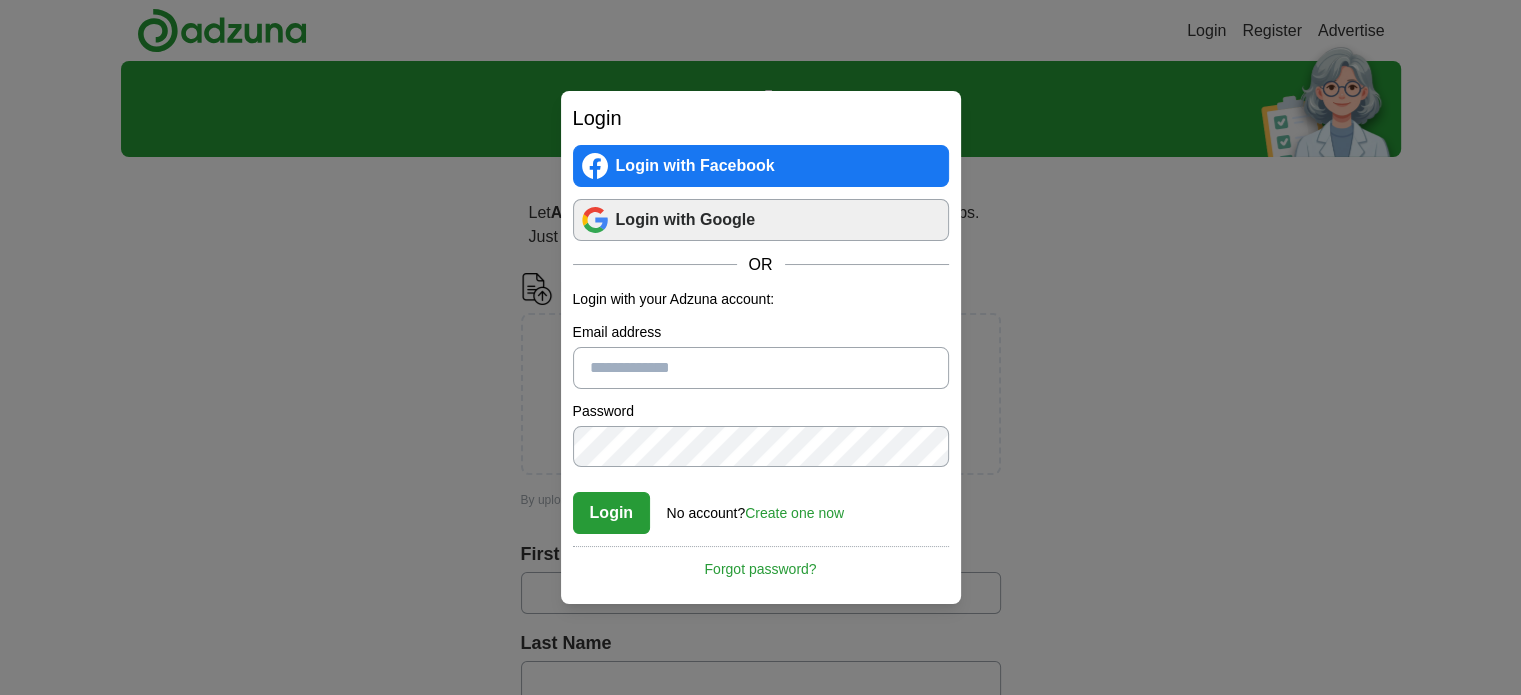 click on "Login with Google" at bounding box center [761, 220] 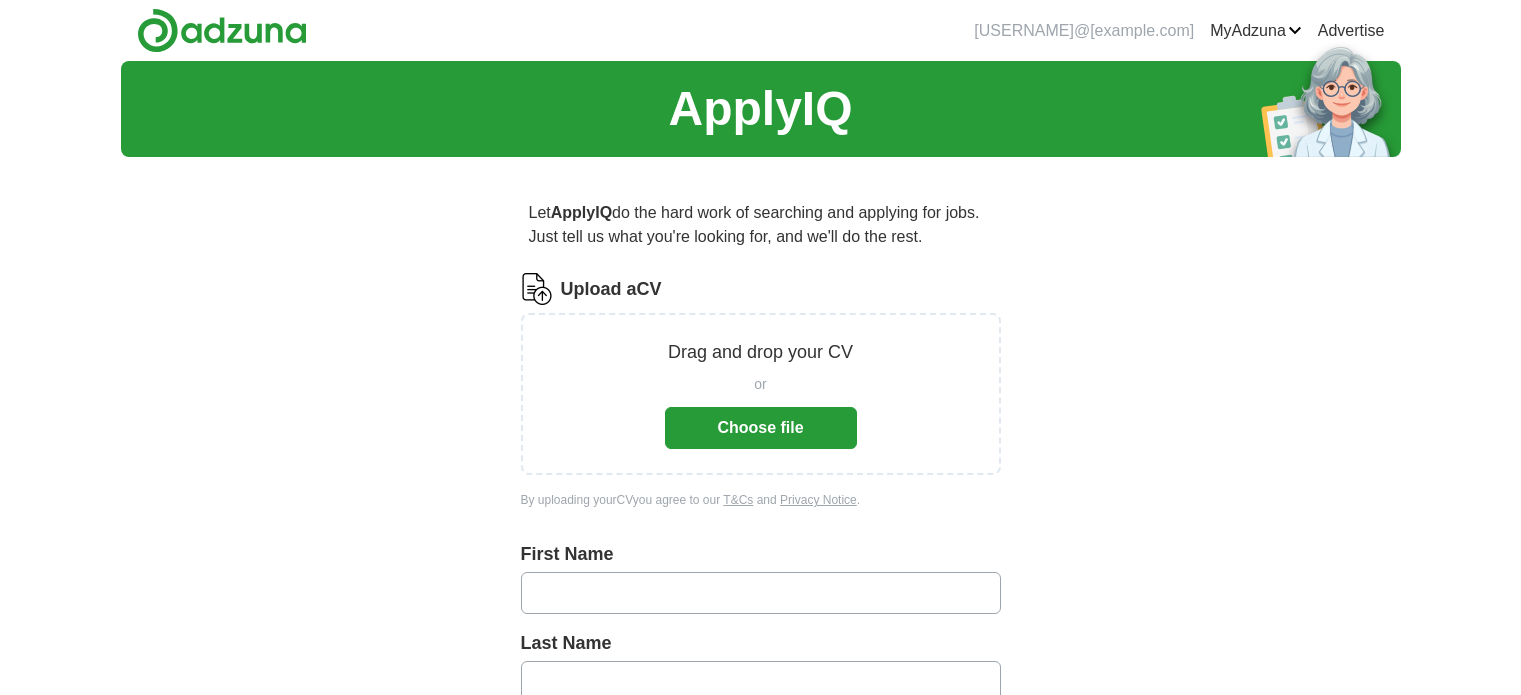 scroll, scrollTop: 0, scrollLeft: 0, axis: both 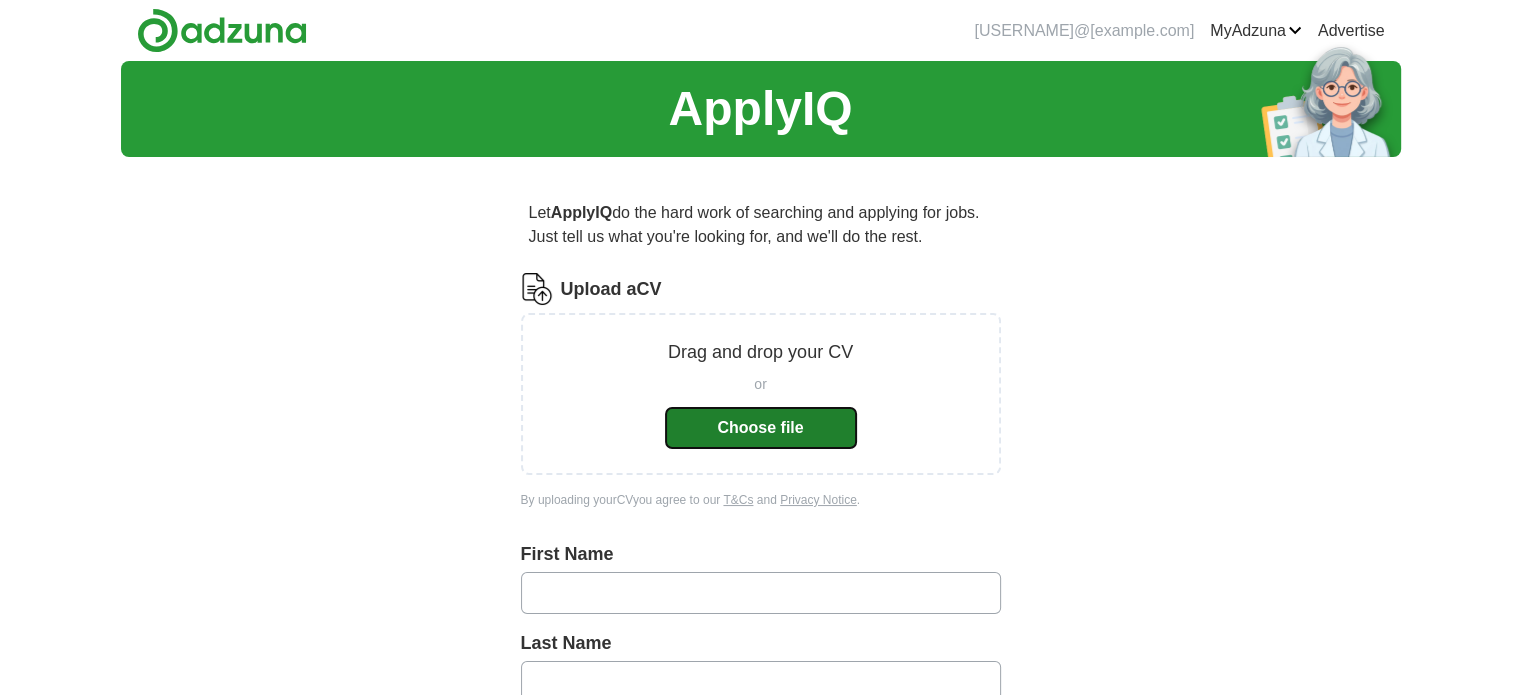 click on "Choose file" at bounding box center (761, 428) 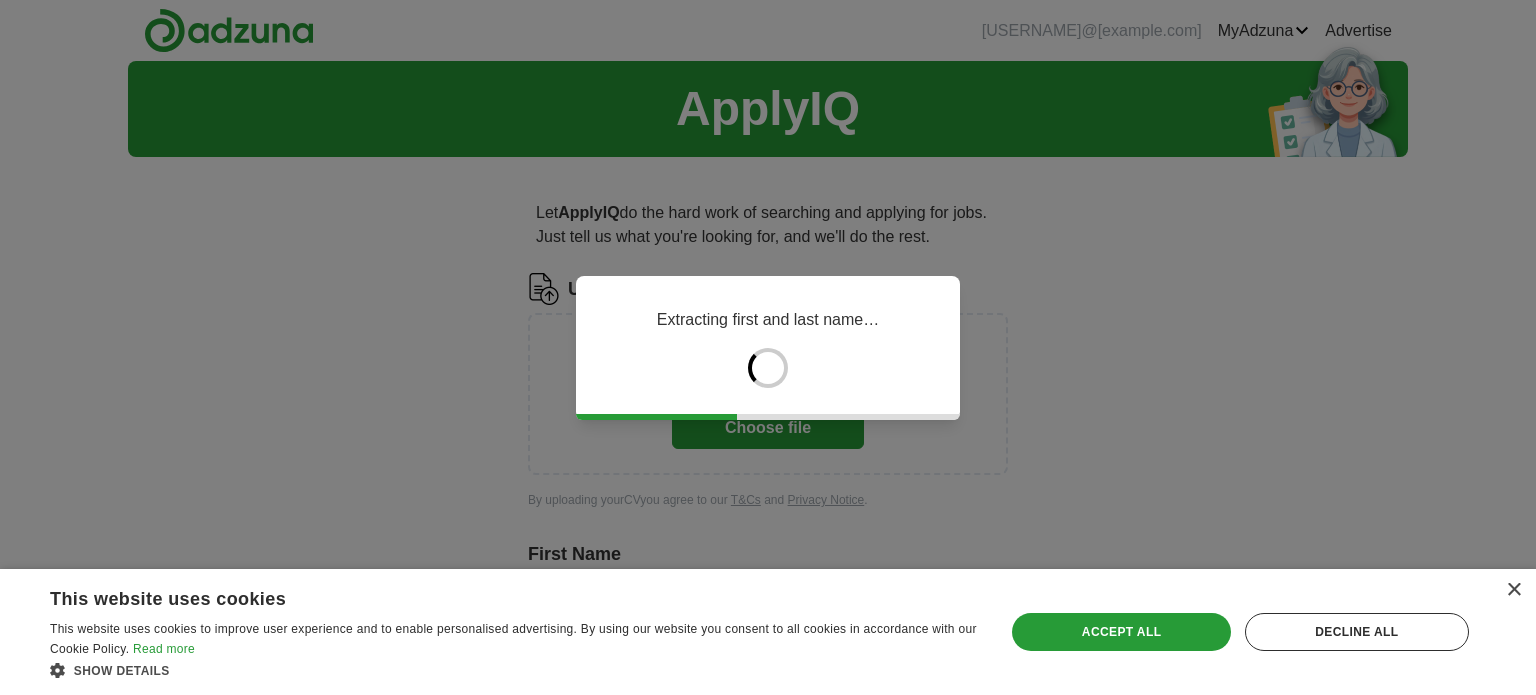 click on "×
This website uses cookies
This website uses cookies to improve user experience and to enable personalised advertising. By using our website you consent to all cookies in accordance with our Cookie Policy.
Read more
Show details
Hide details
Save & Close
Accept all
Decline all
Strictly necessary" at bounding box center [768, 632] 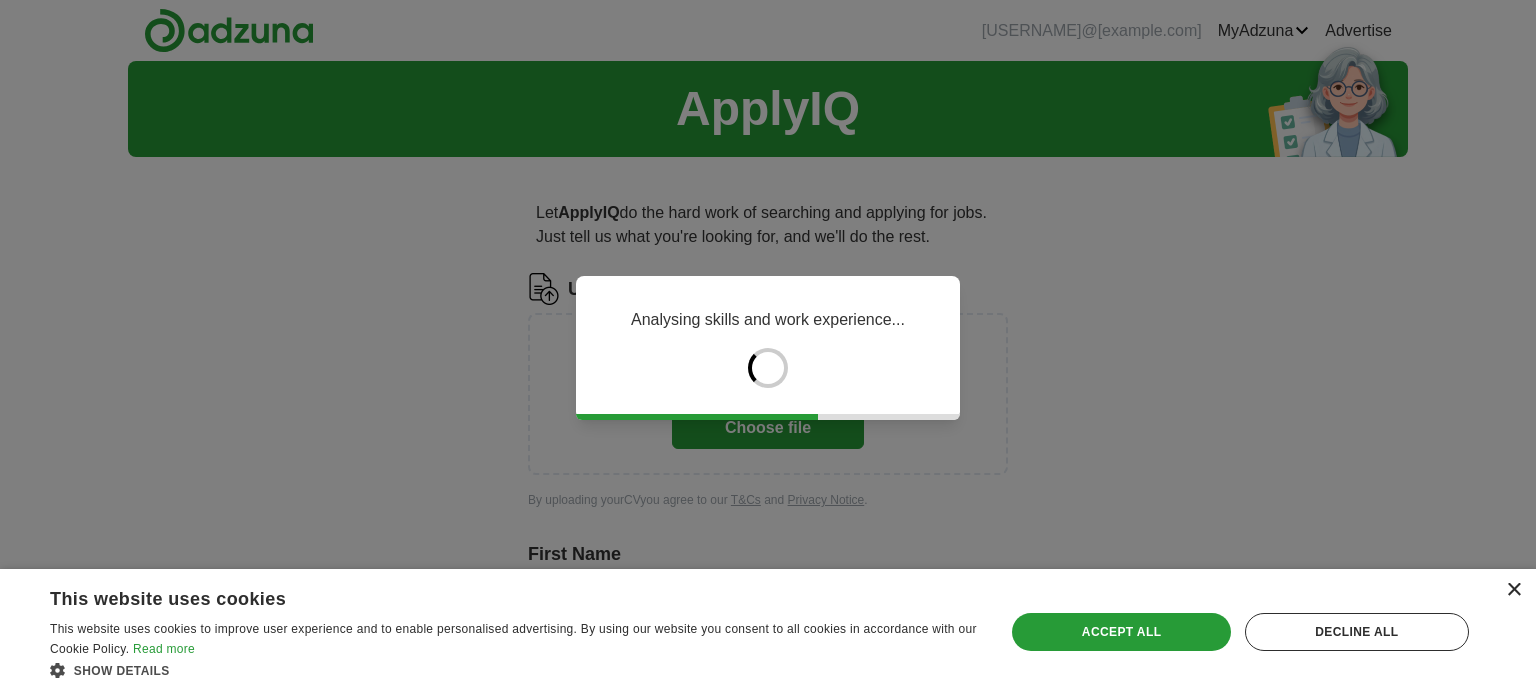 click on "×" at bounding box center (1513, 590) 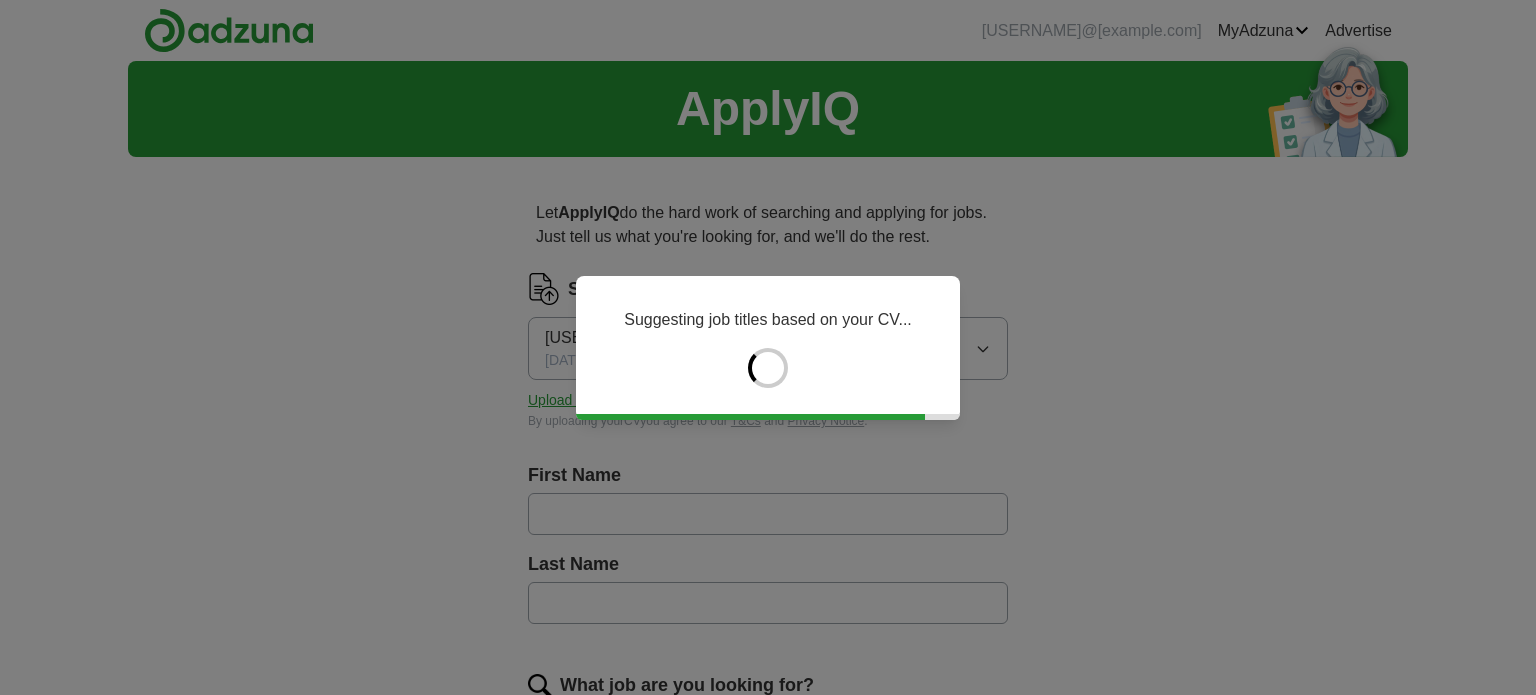 type on "*****" 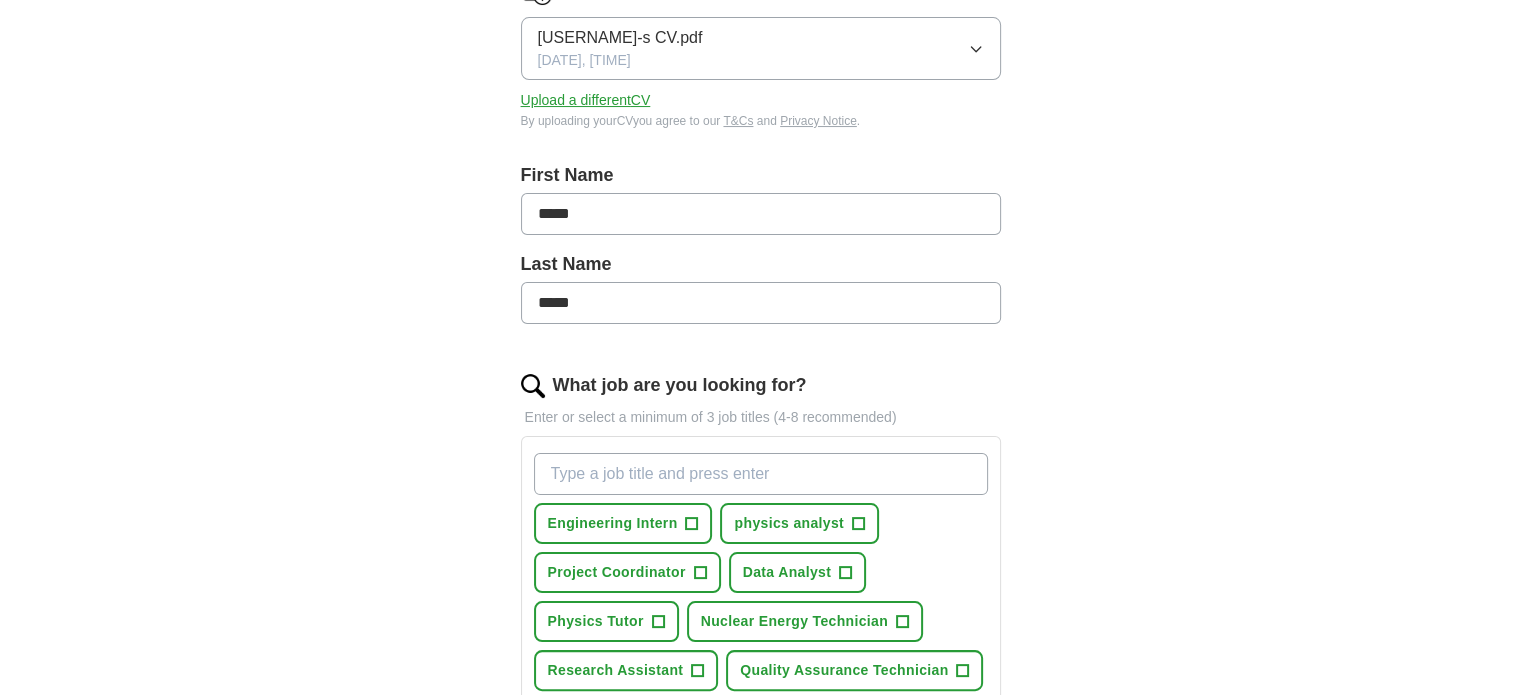 scroll, scrollTop: 500, scrollLeft: 0, axis: vertical 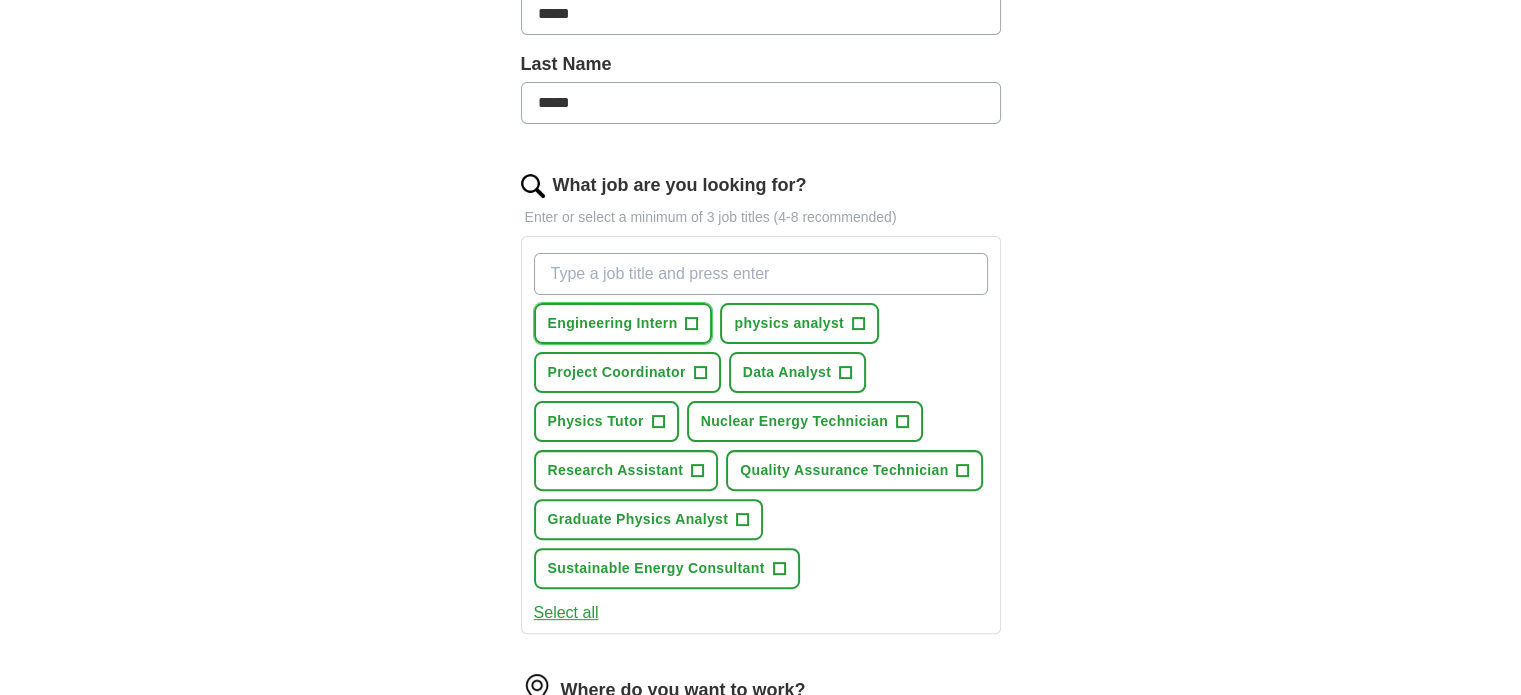 click on "+" at bounding box center [692, 324] 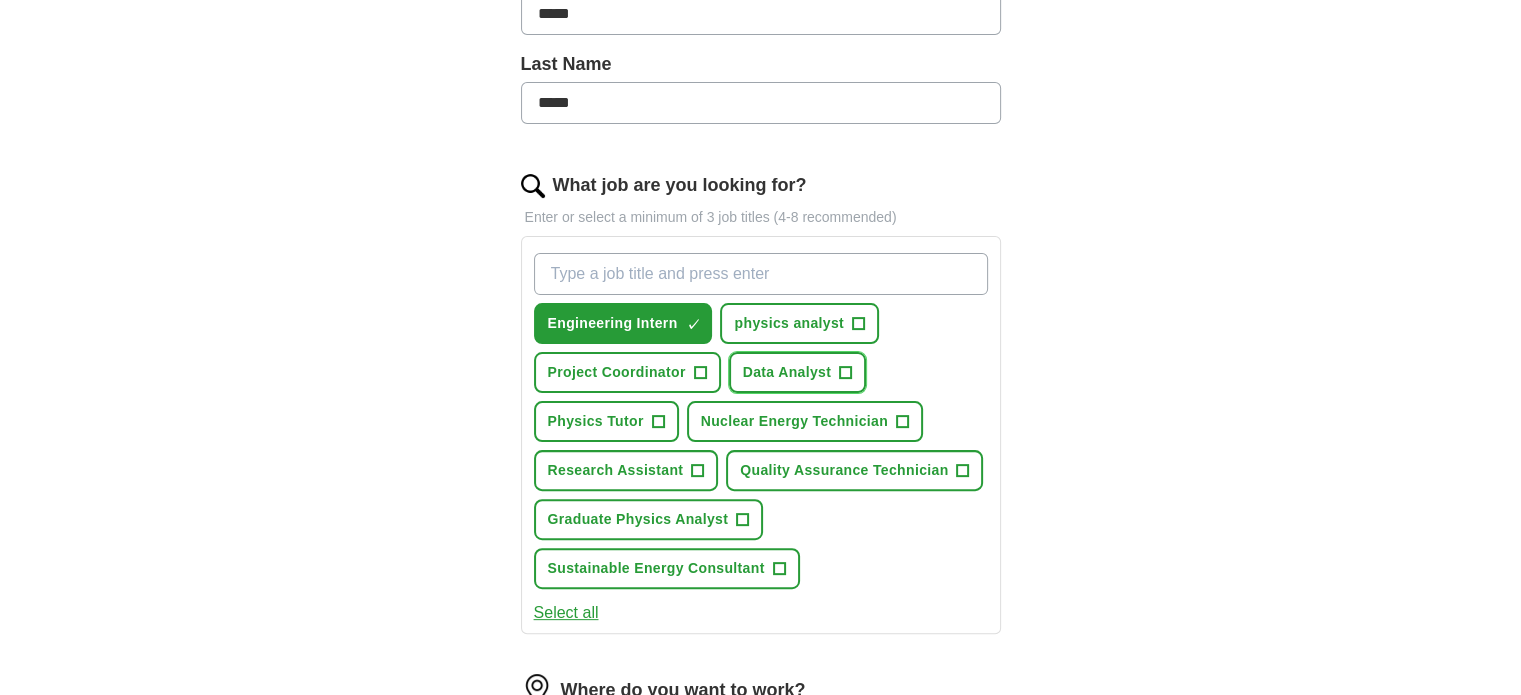 click on "+" at bounding box center [846, 373] 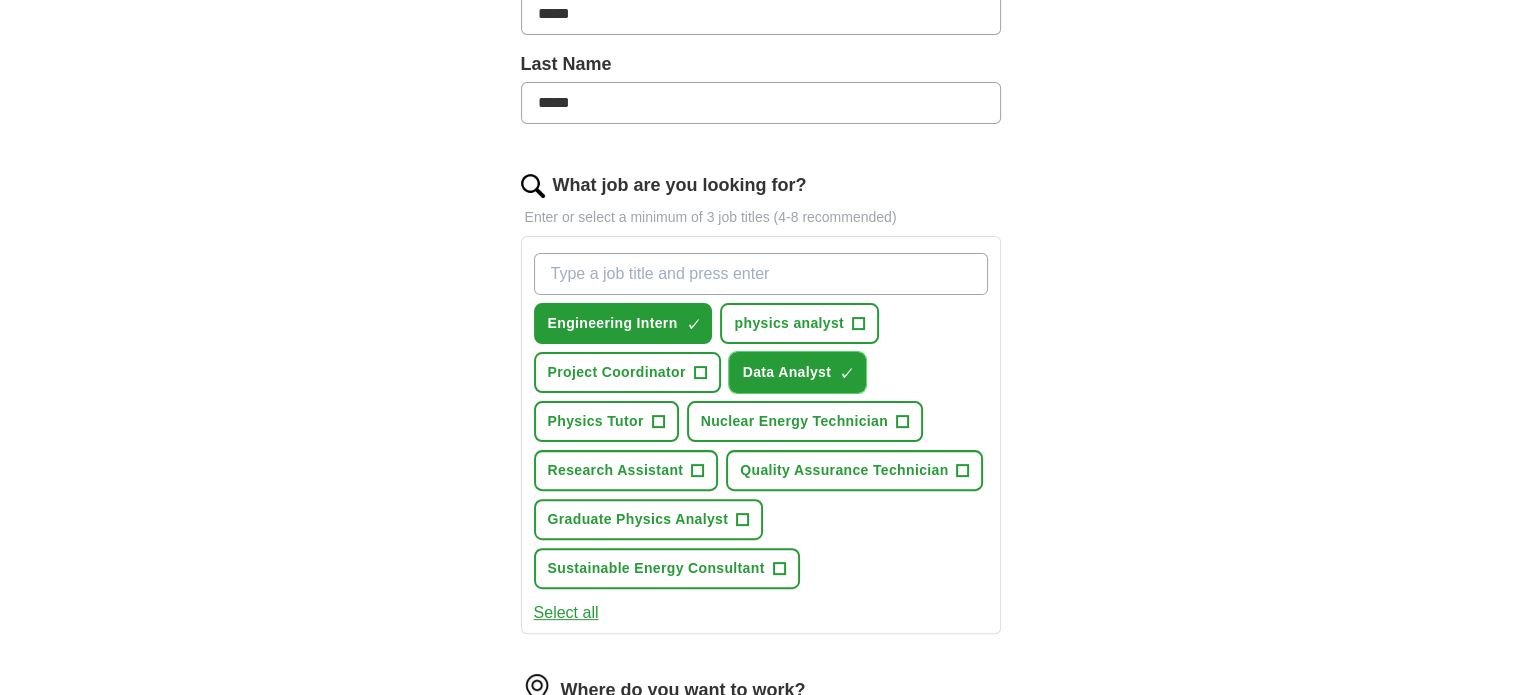 click on "Data Analyst ✓ ×" at bounding box center (798, 372) 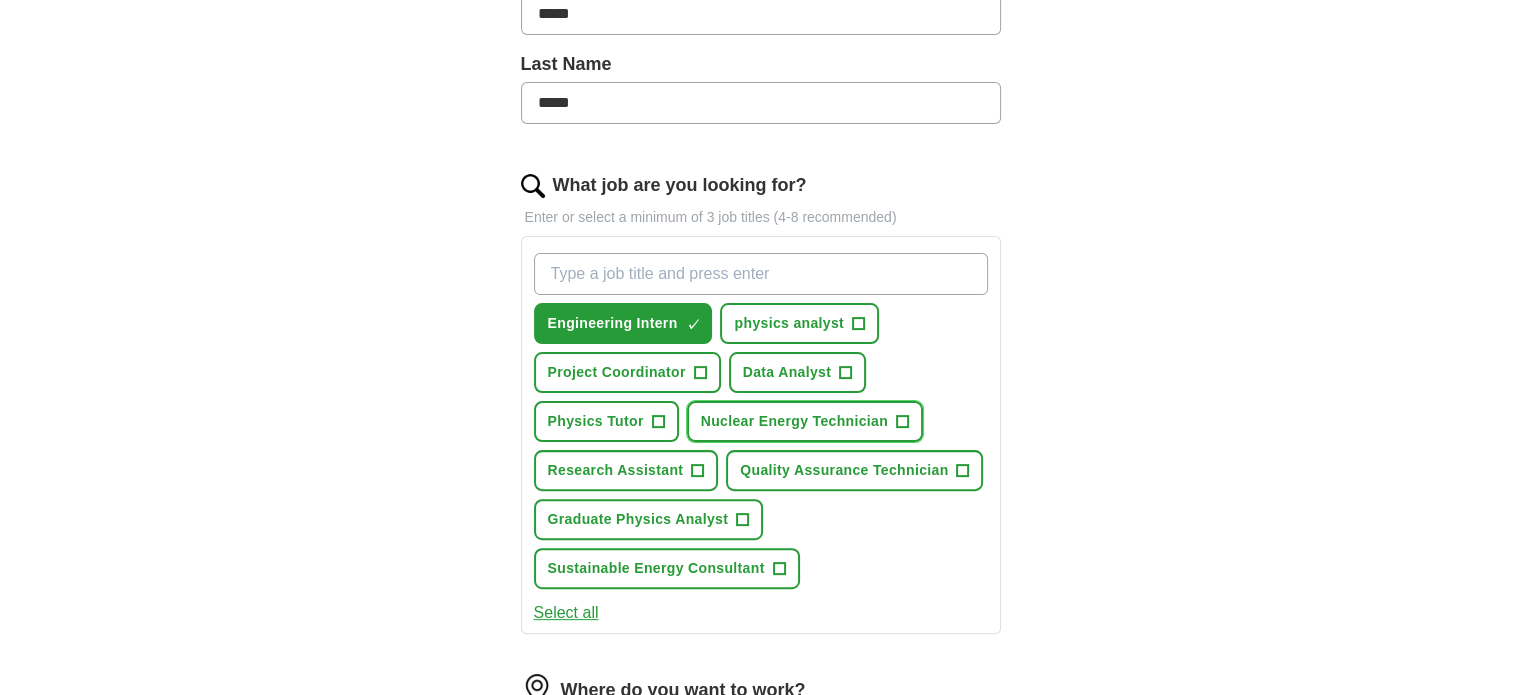 click on "Nuclear Energy Technician +" at bounding box center (805, 421) 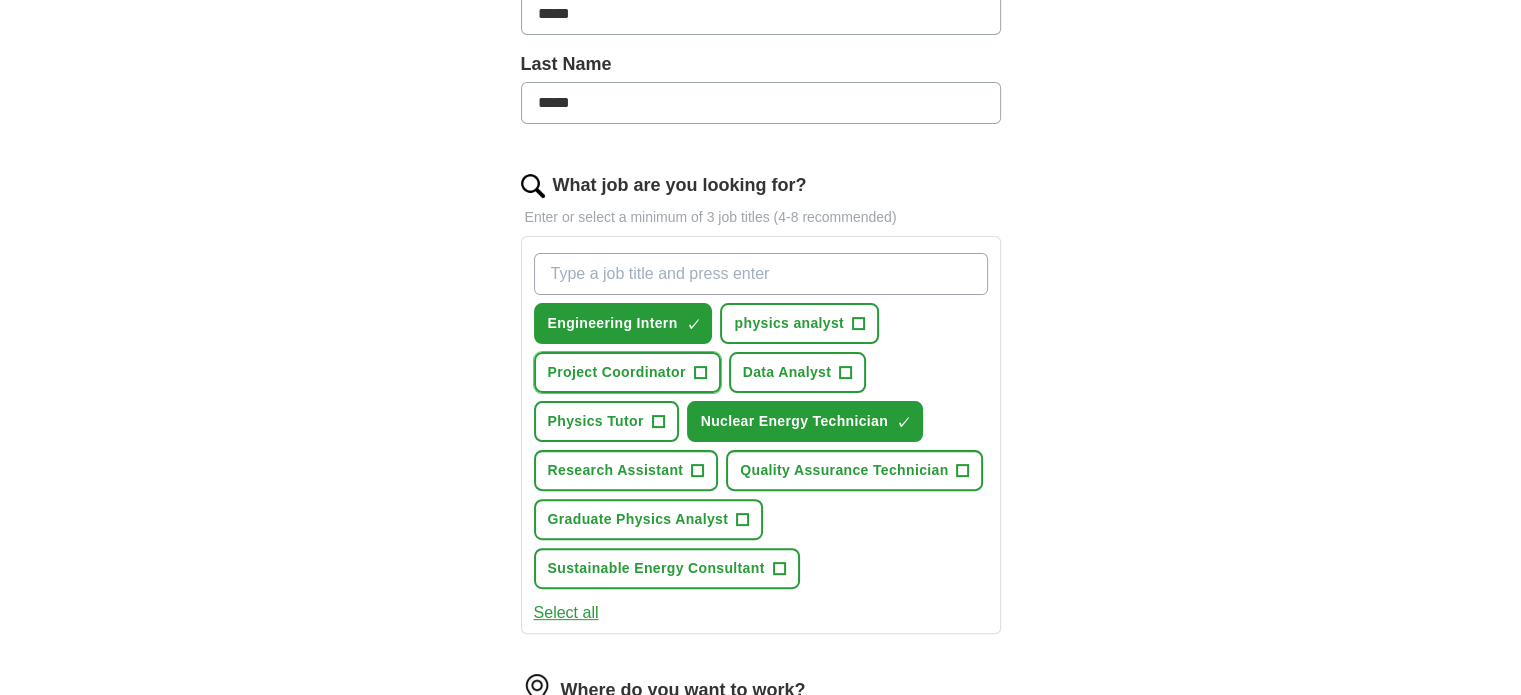click on "Project Coordinator" at bounding box center (617, 372) 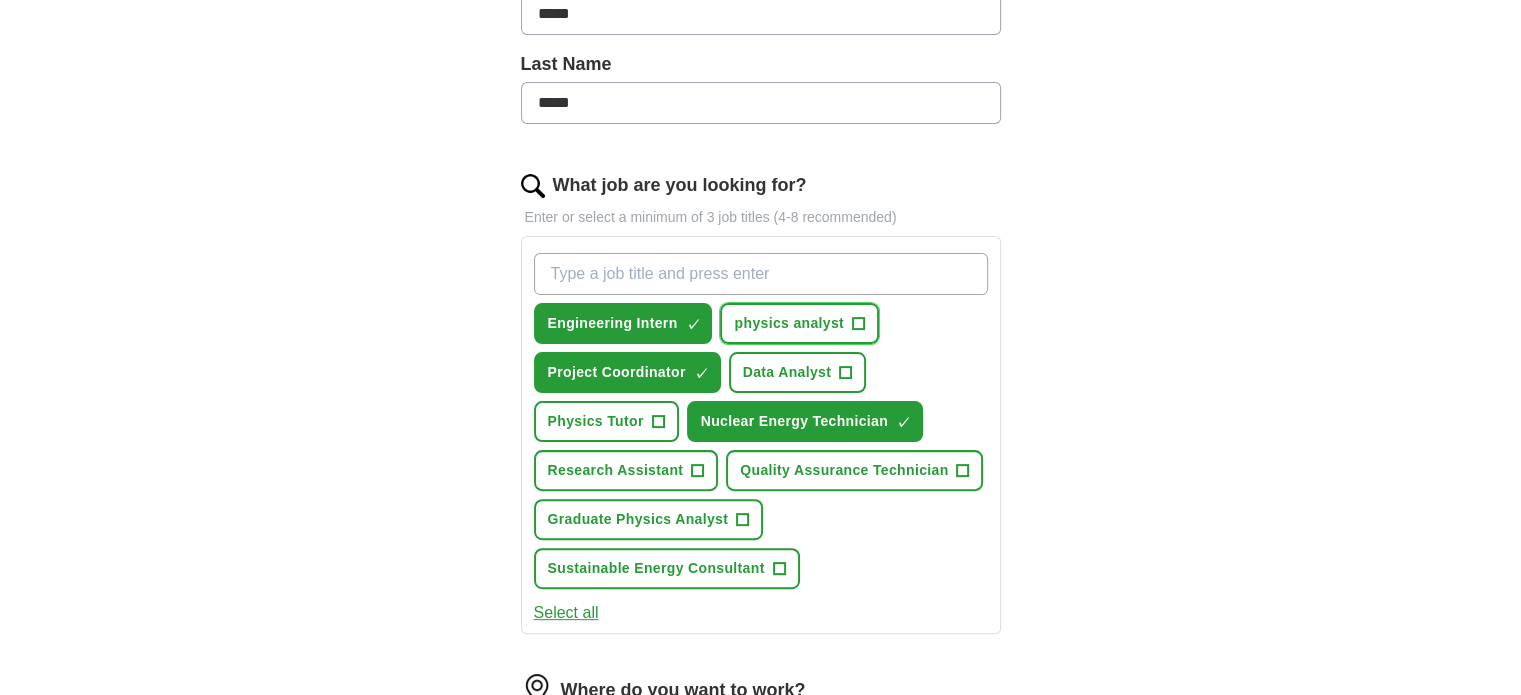 click on "physics analyst +" at bounding box center [799, 323] 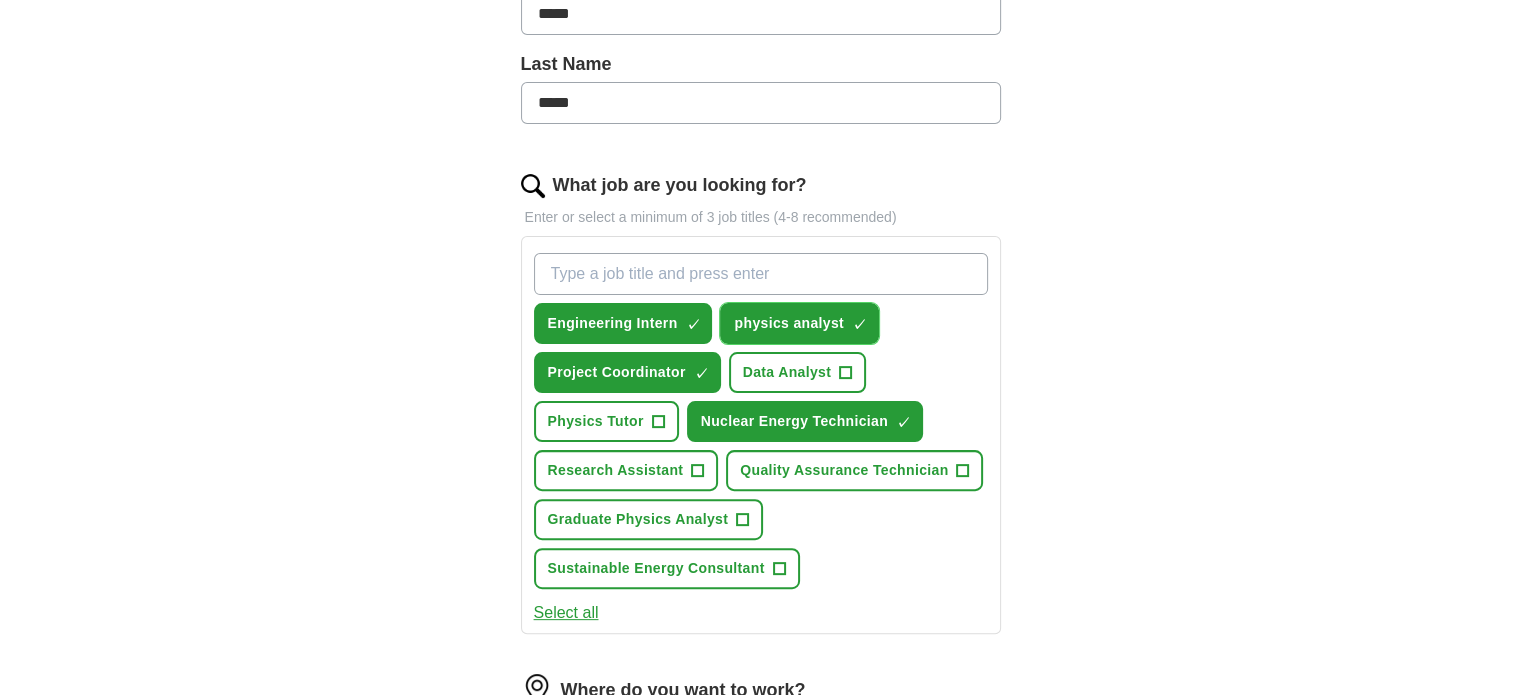 scroll, scrollTop: 600, scrollLeft: 0, axis: vertical 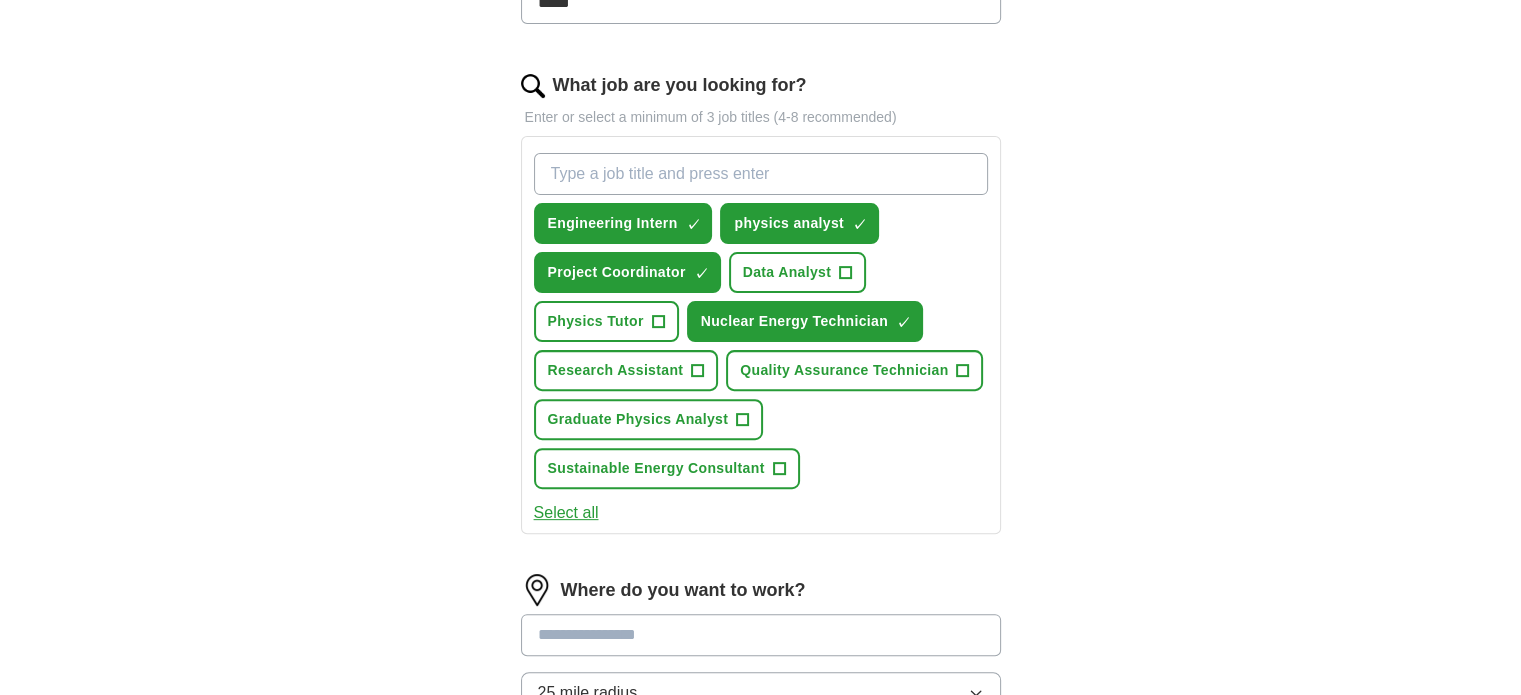 click on "Engineering Intern ✓ × physics analyst ✓ × Project Coordinator ✓ × Data Analyst + Physics Tutor + Nuclear Energy Technician ✓ × Research Assistant + Quality Assurance Technician + Graduate Physics Analyst + Sustainable Energy Consultant +" at bounding box center (761, 321) 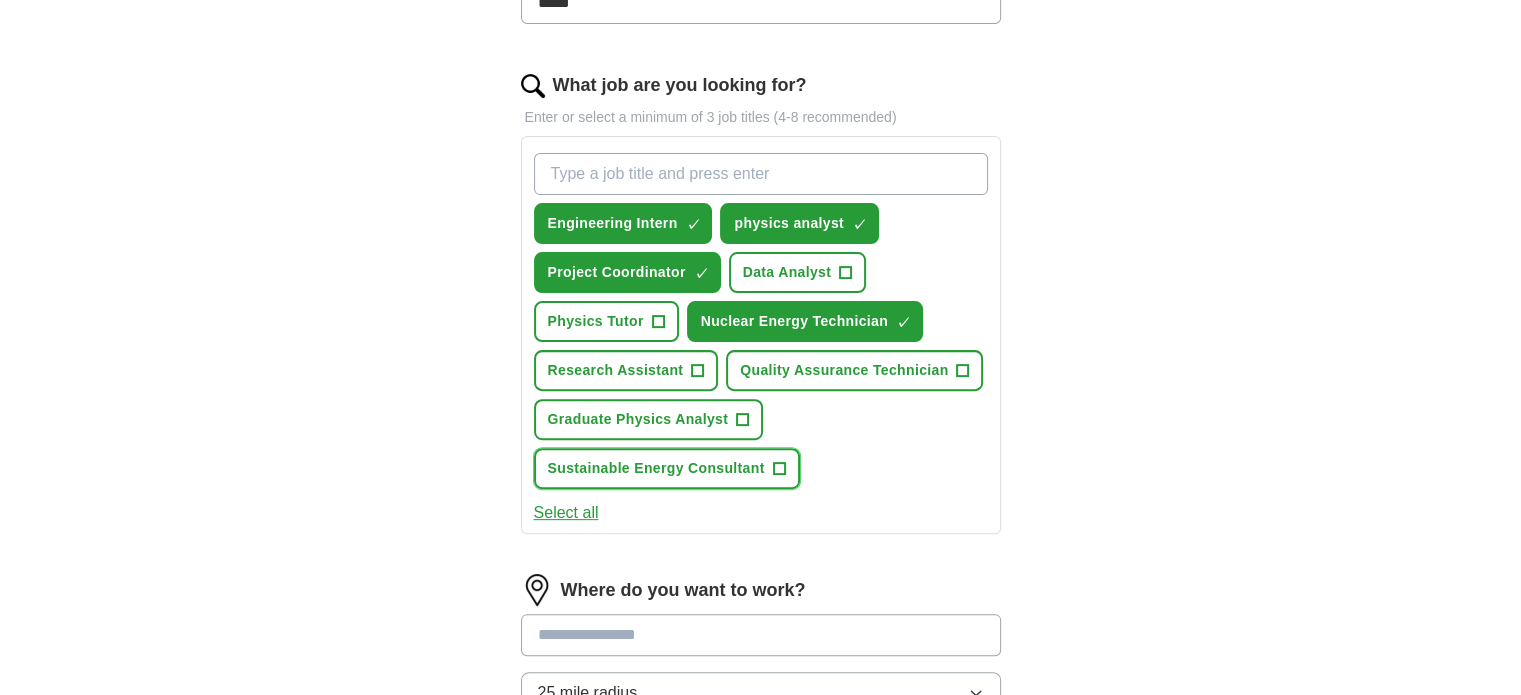 click on "Sustainable Energy Consultant +" at bounding box center [667, 468] 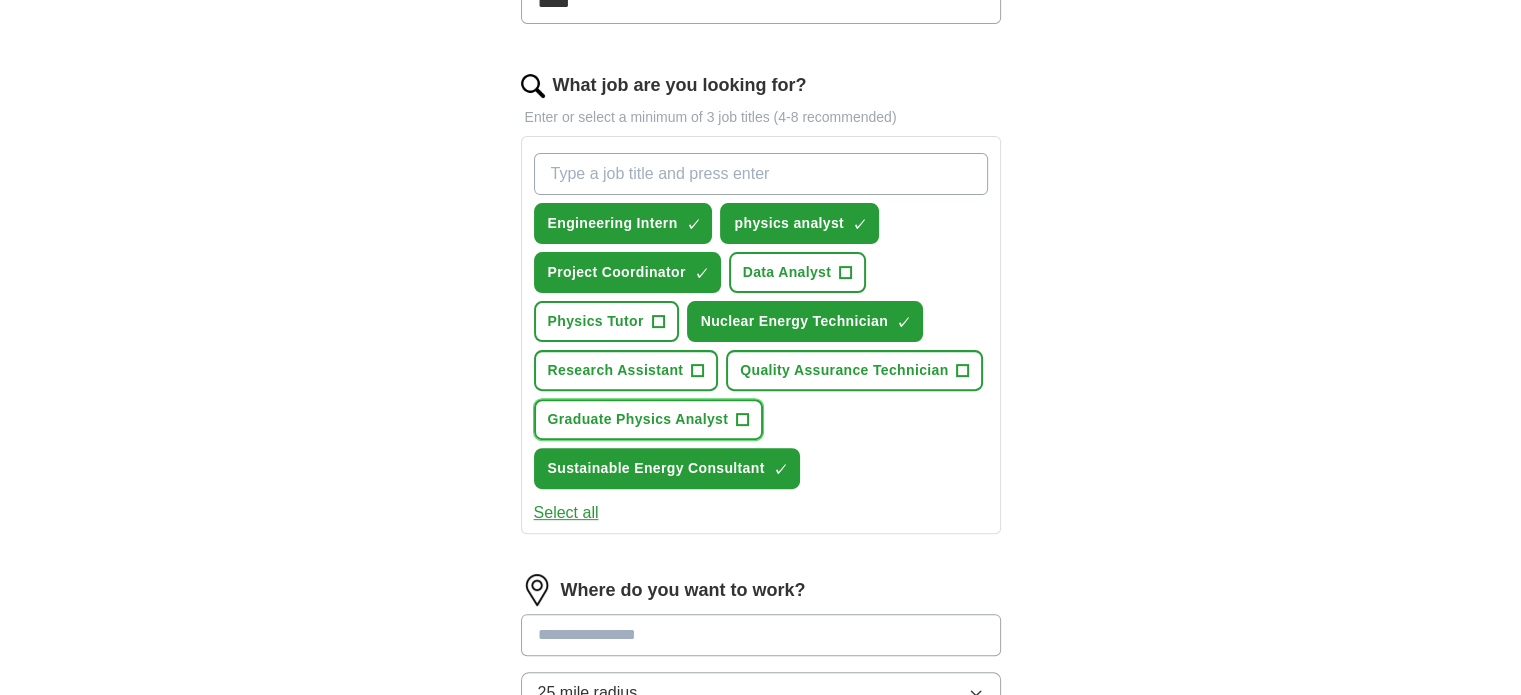 click on "Graduate Physics Analyst +" at bounding box center (649, 419) 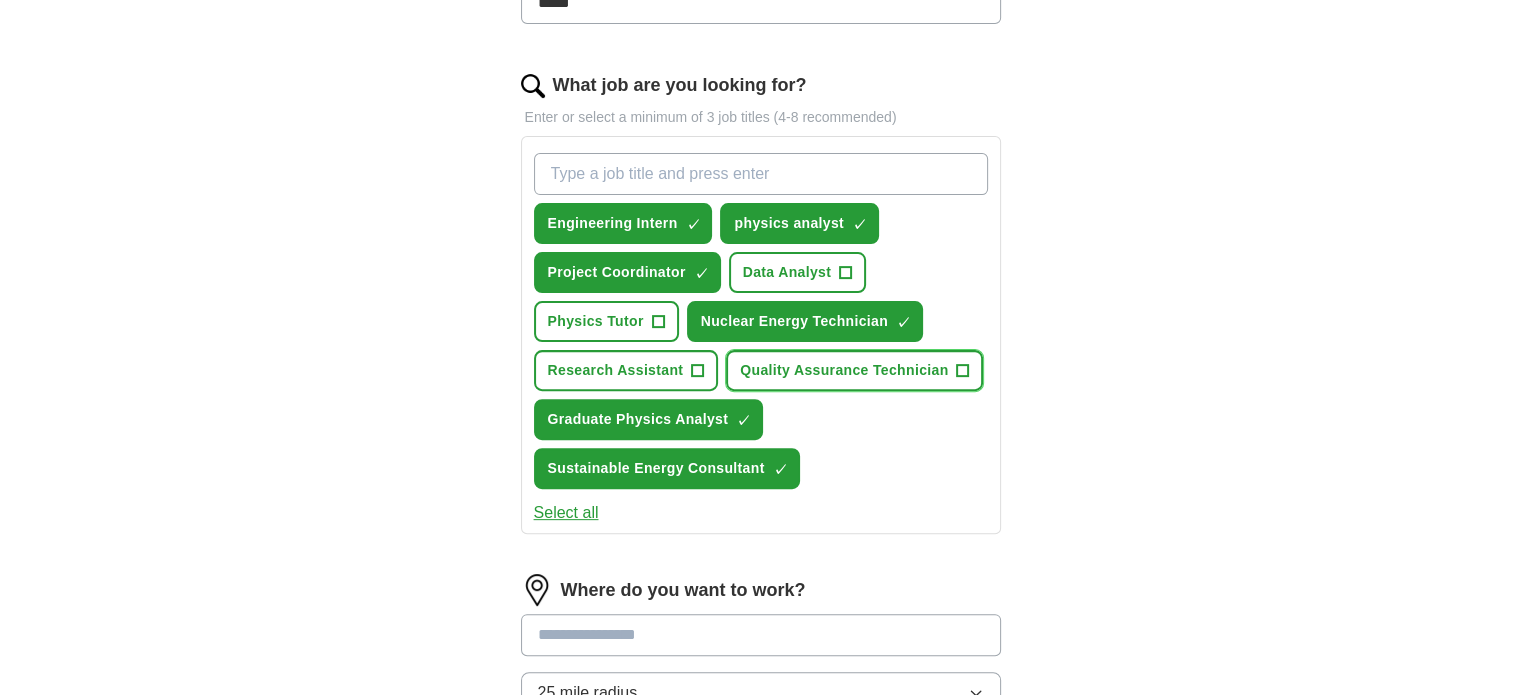 click on "Quality Assurance Technician +" at bounding box center [854, 370] 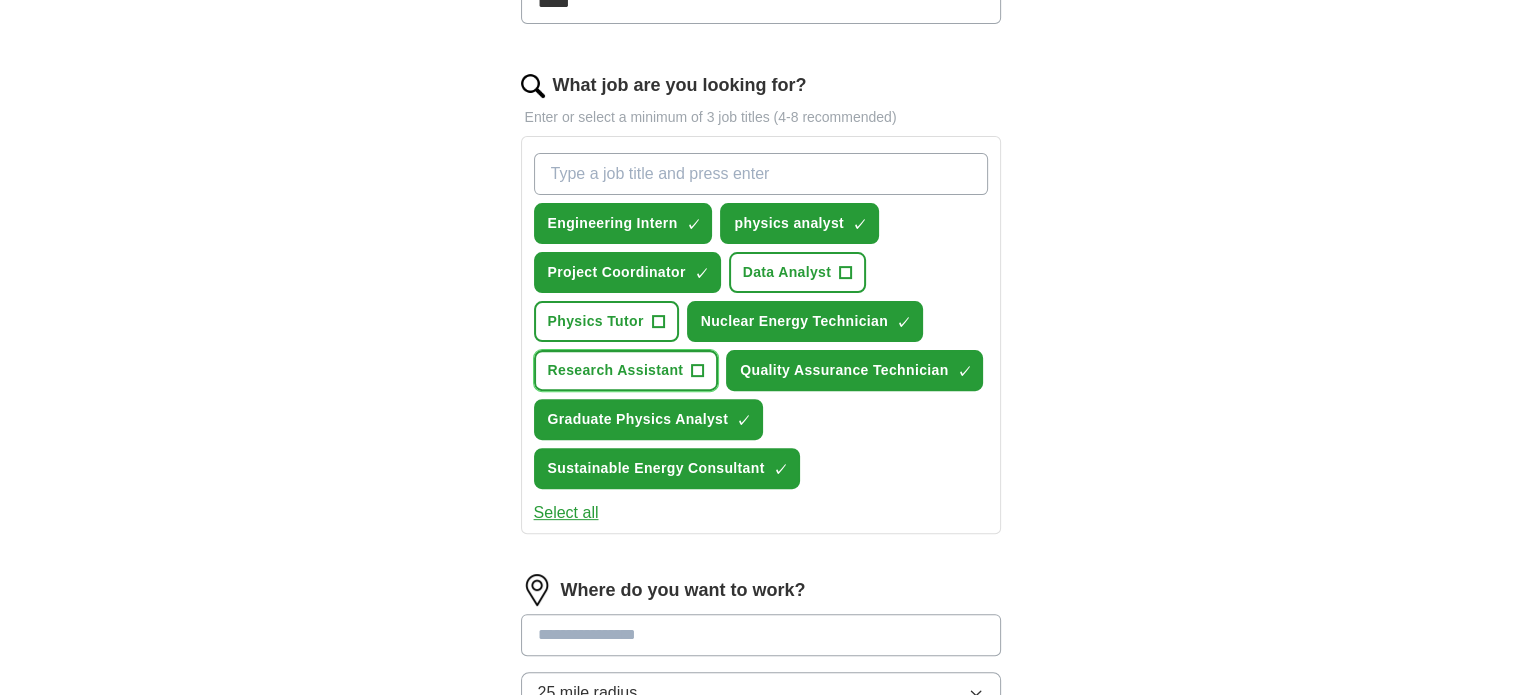 click on "Research Assistant +" at bounding box center (626, 370) 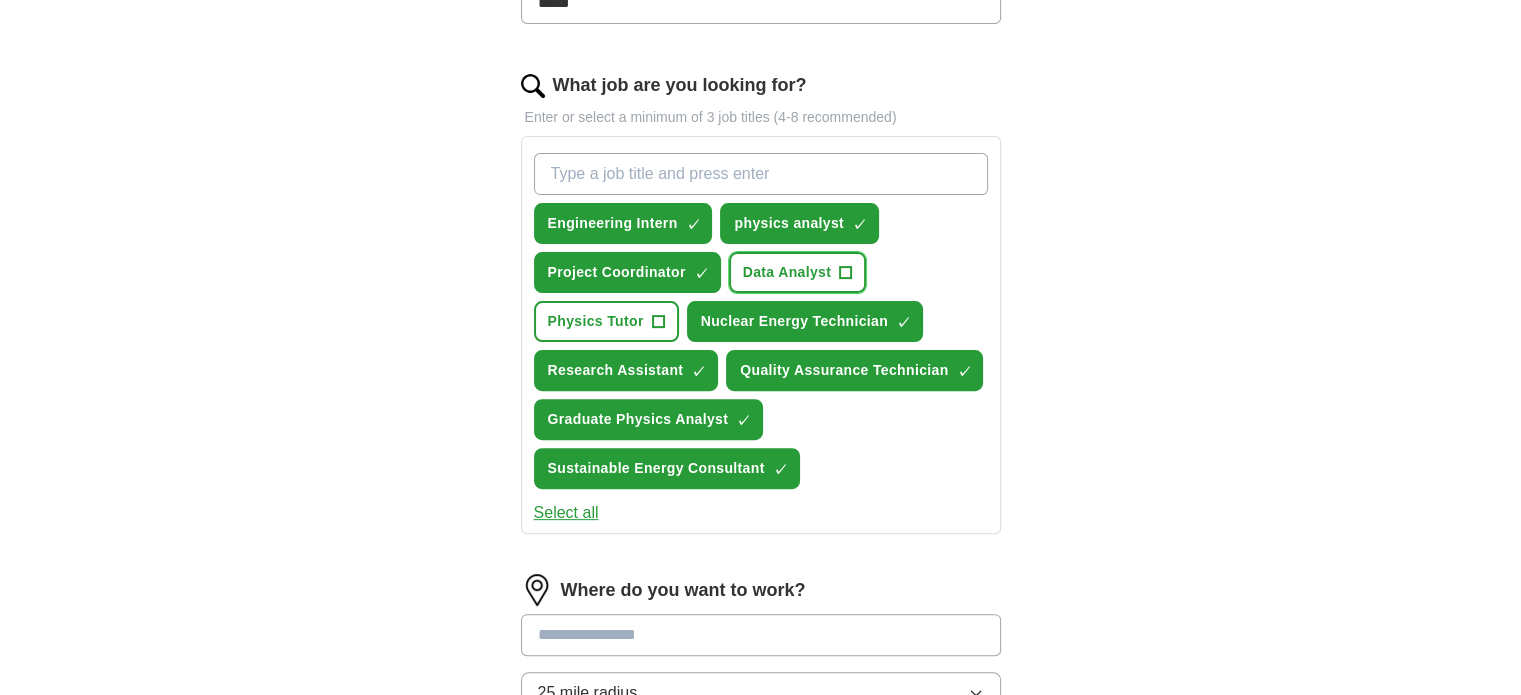 click on "Data Analyst" at bounding box center [787, 272] 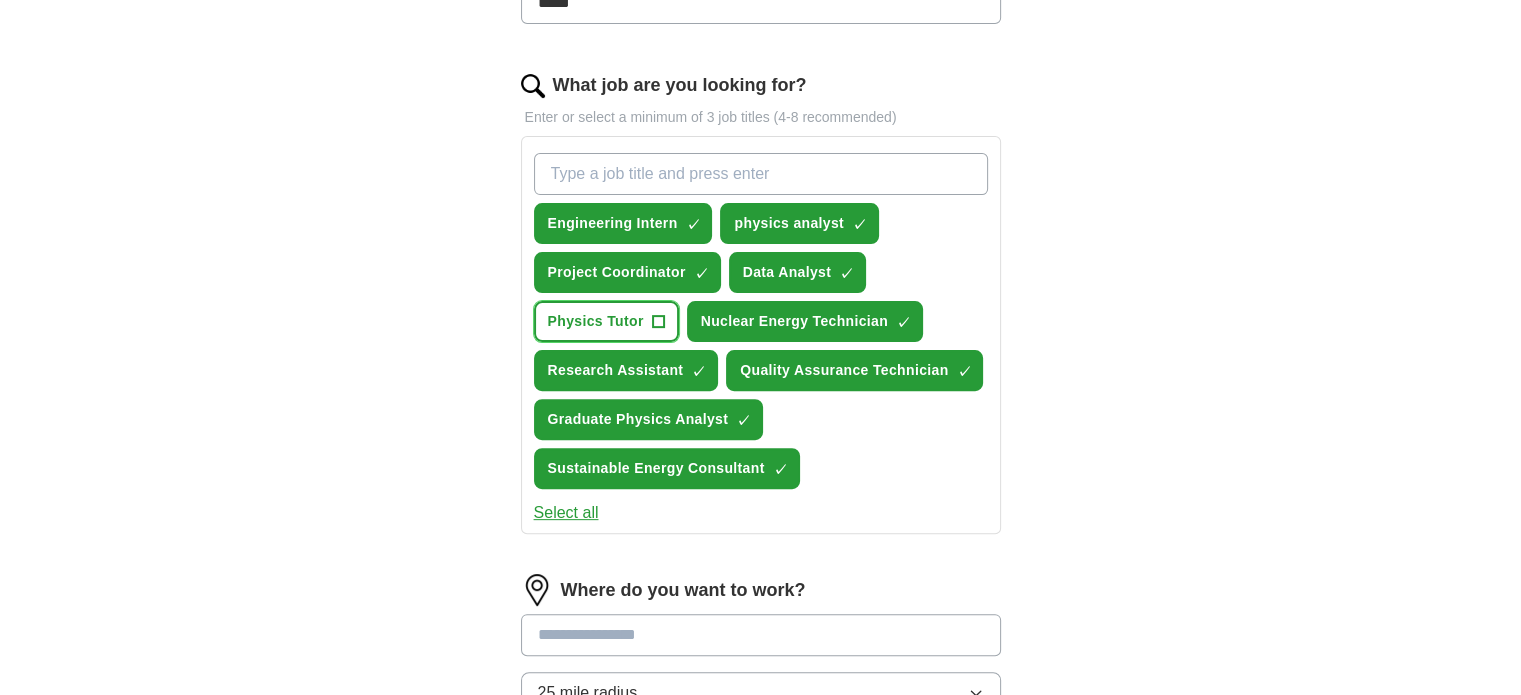 click on "Physics Tutor" at bounding box center (596, 321) 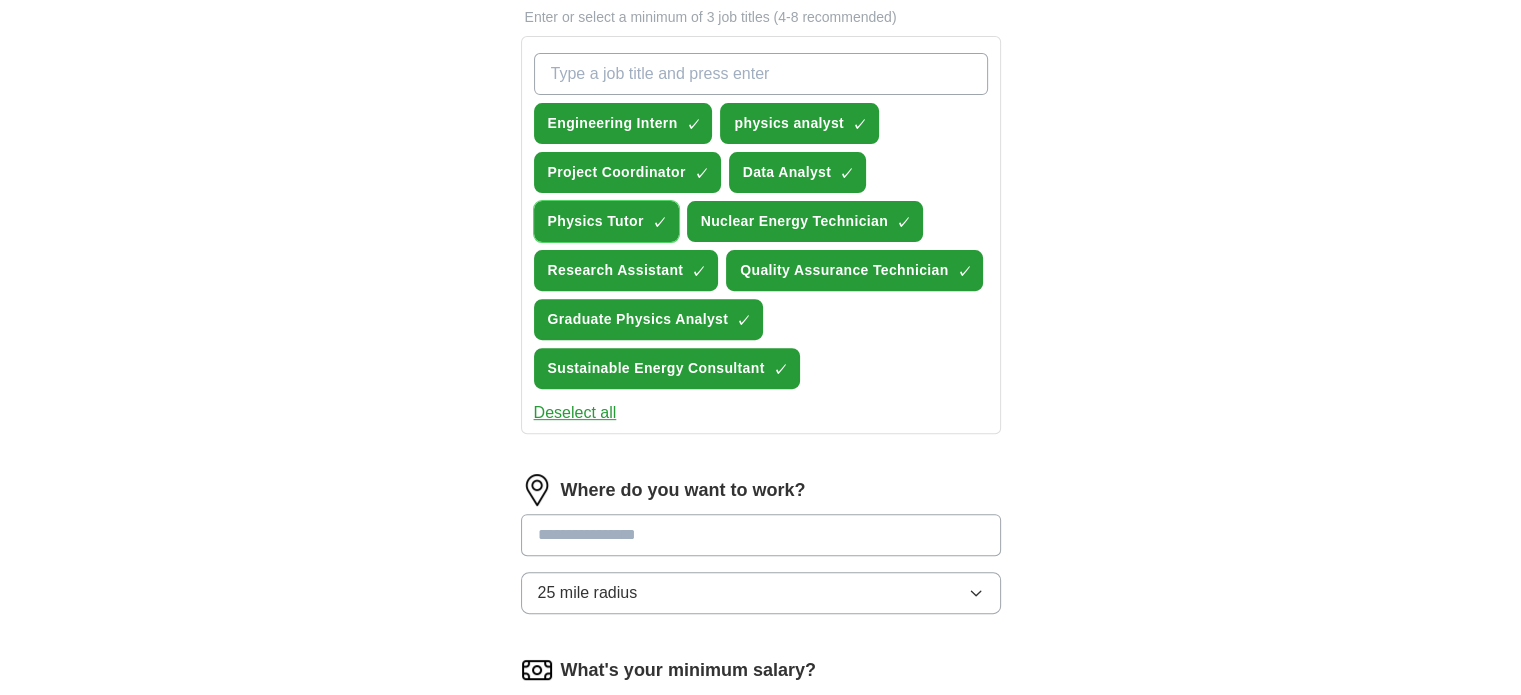scroll, scrollTop: 800, scrollLeft: 0, axis: vertical 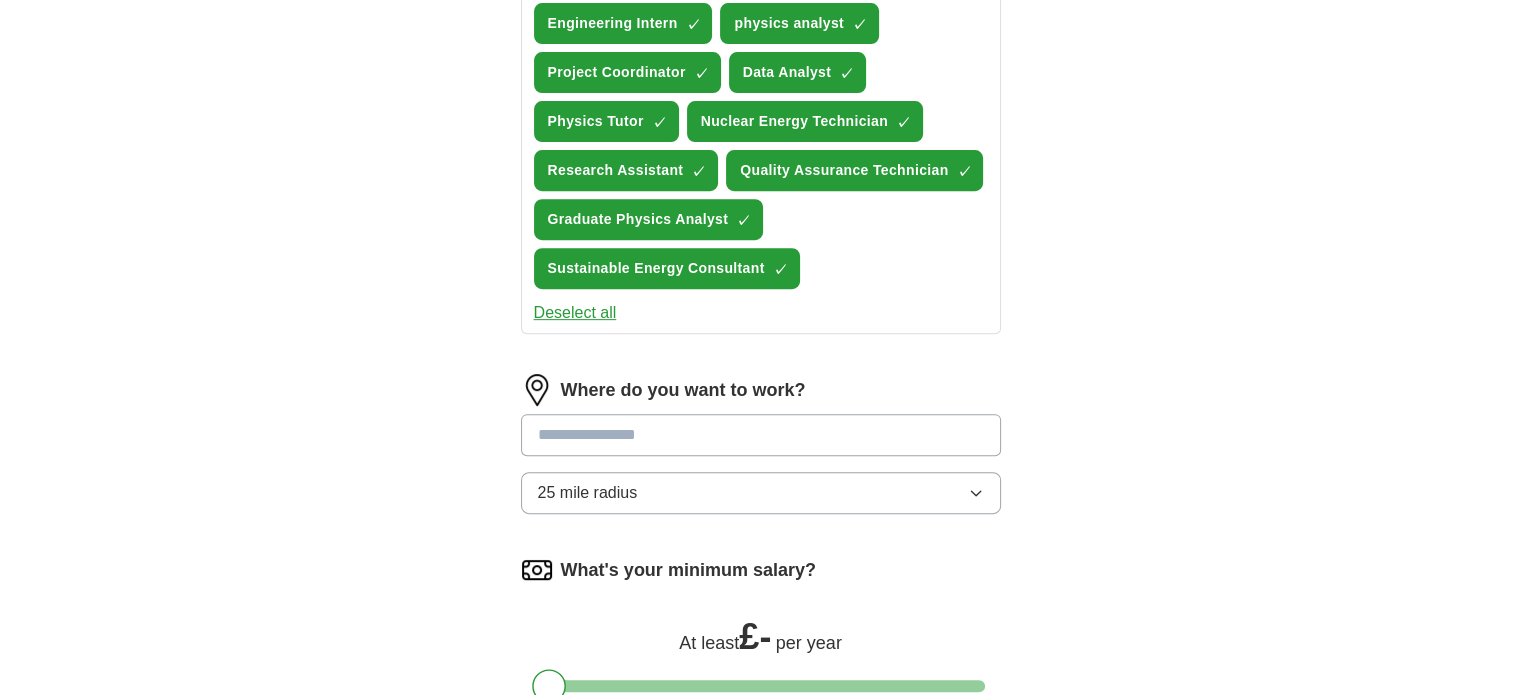 click at bounding box center (761, 435) 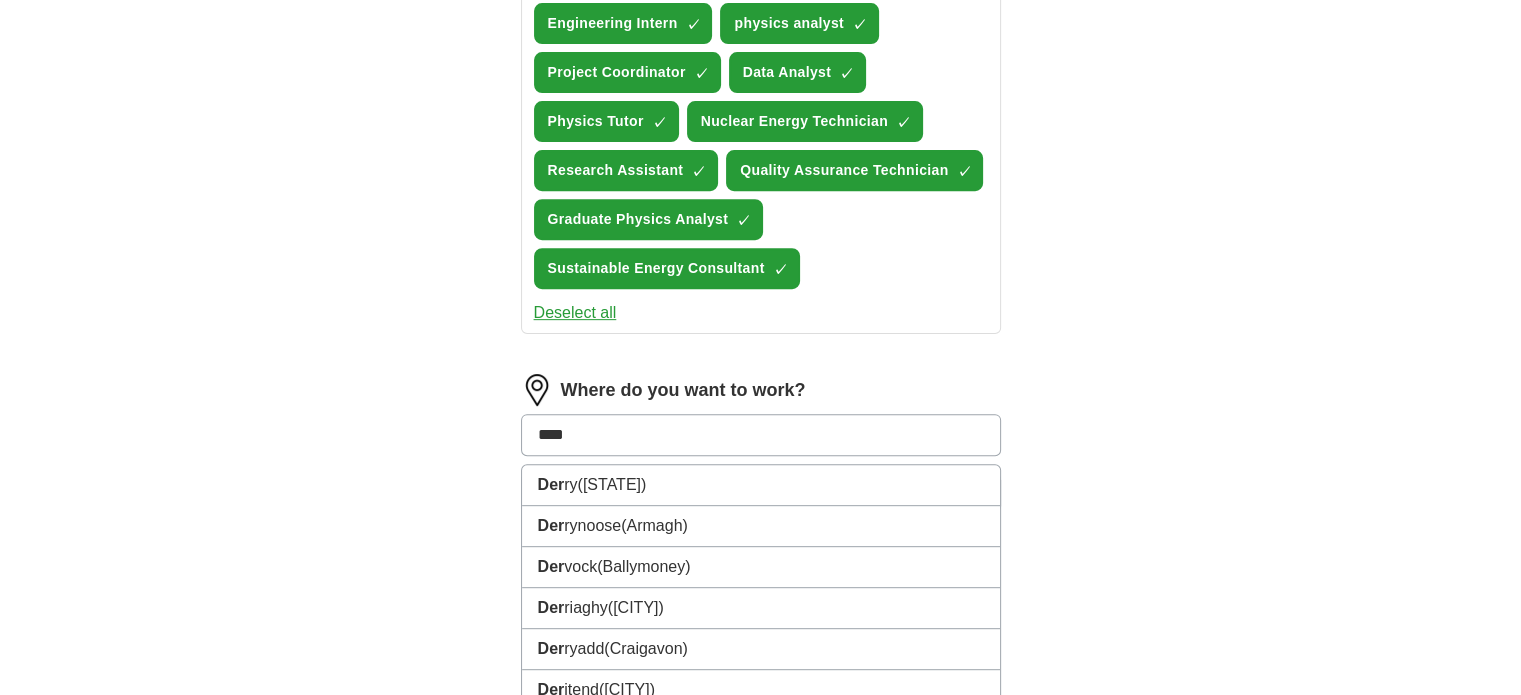 type on "*****" 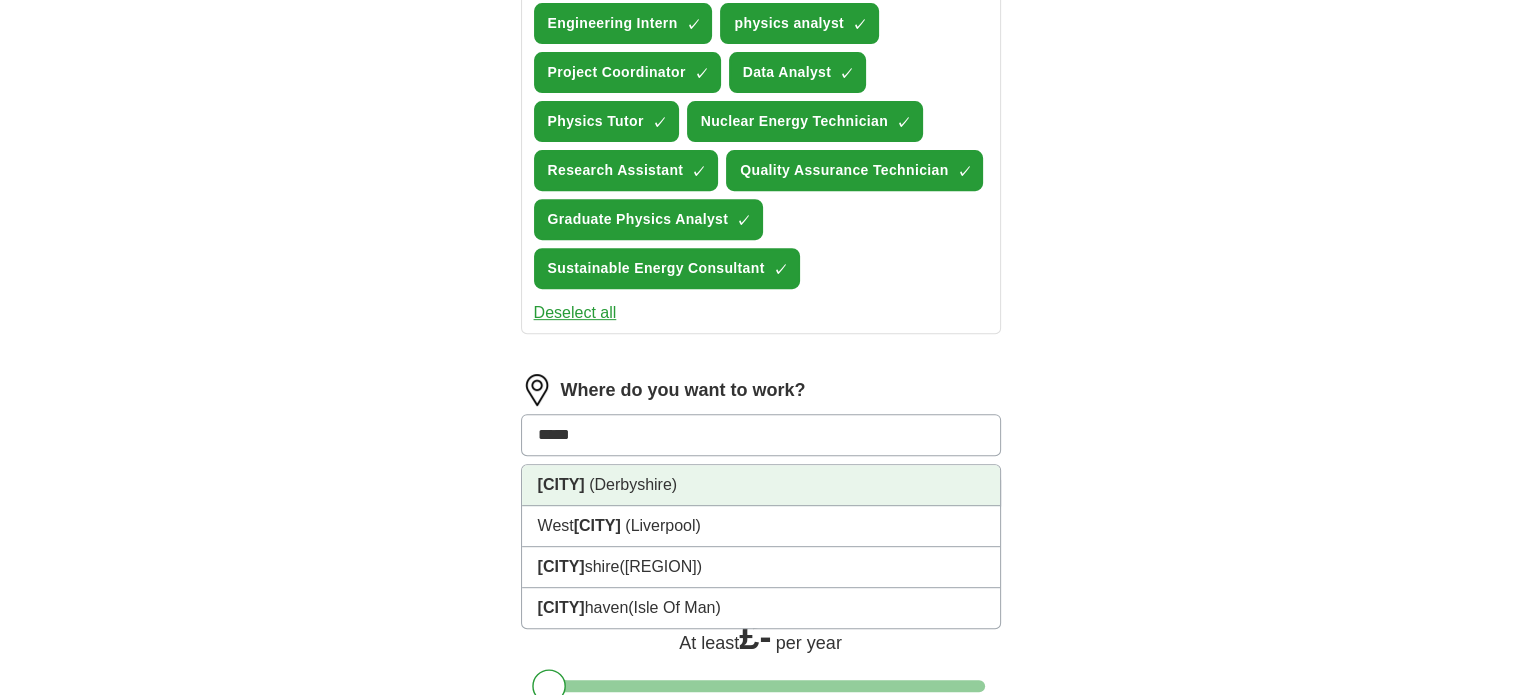 click on "(Derbyshire)" at bounding box center [633, 484] 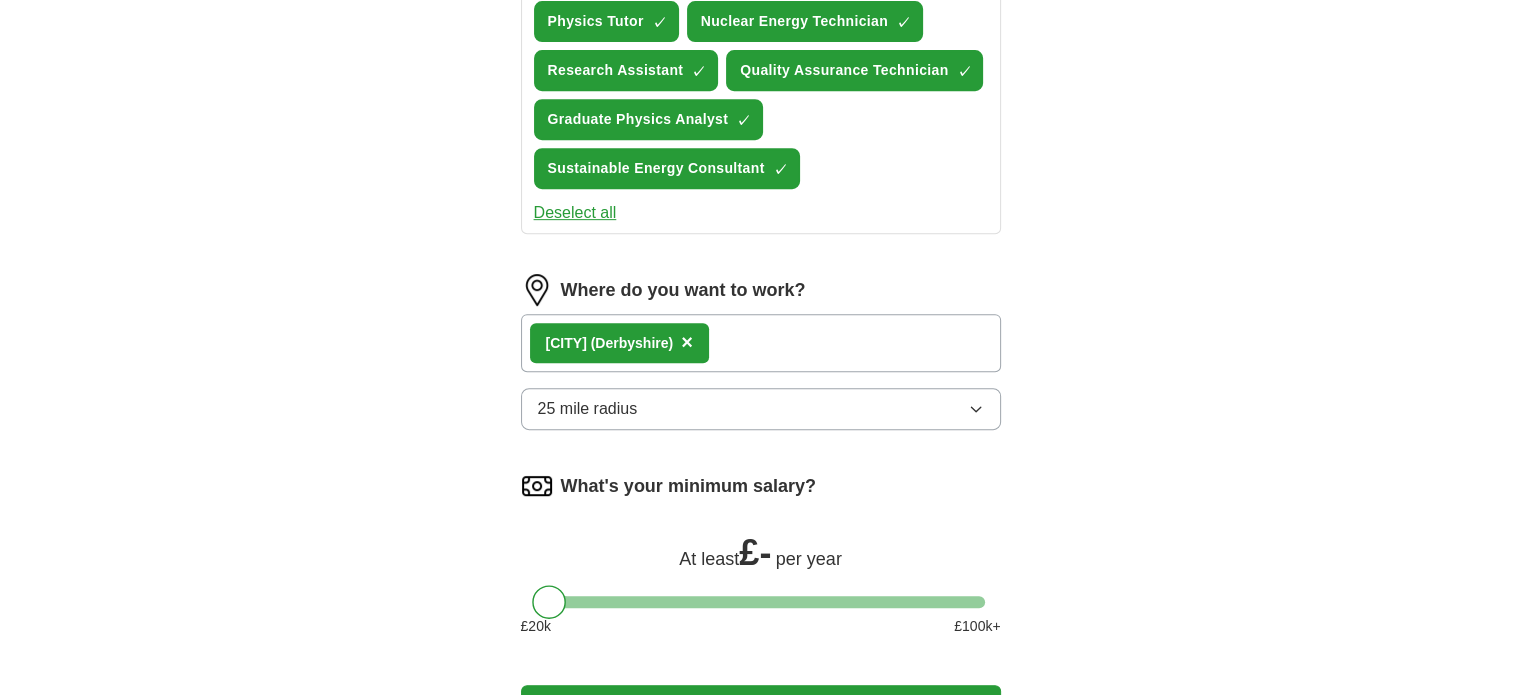 scroll, scrollTop: 1100, scrollLeft: 0, axis: vertical 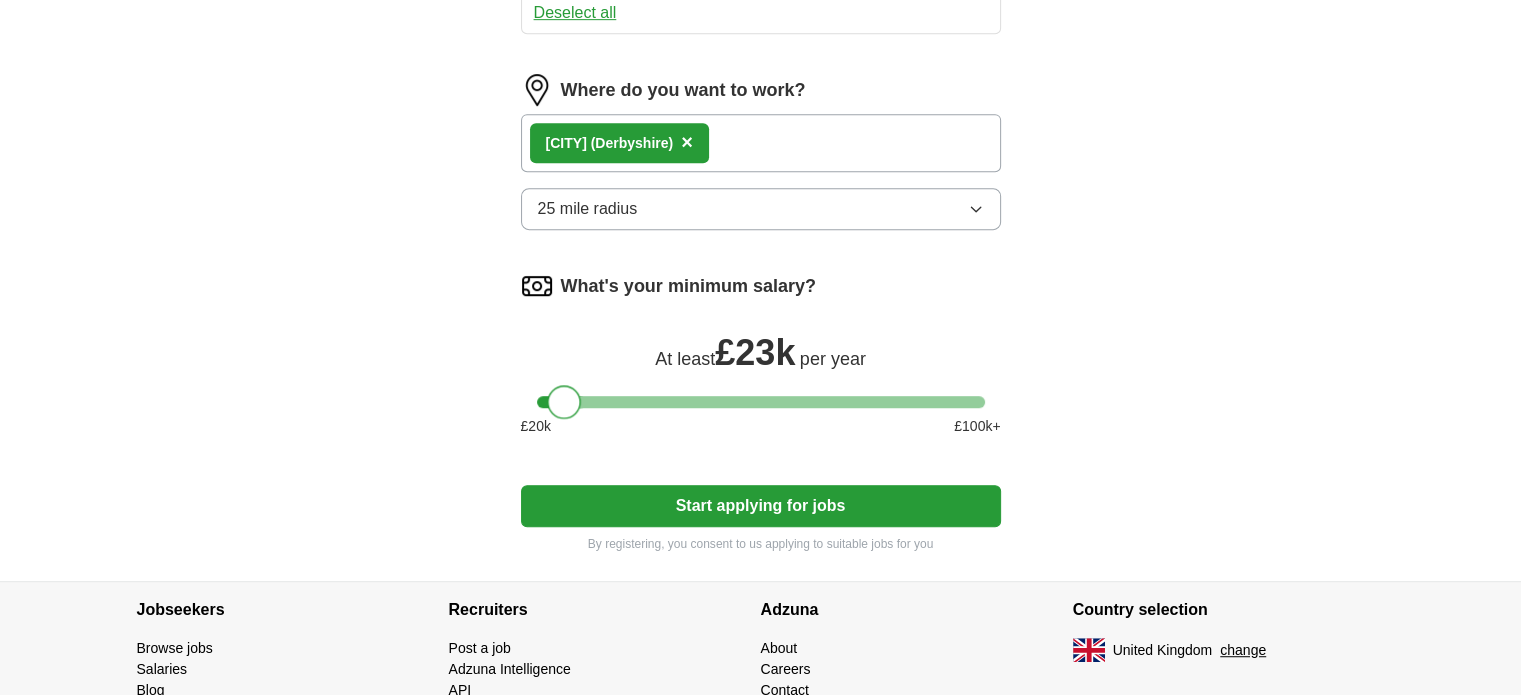 drag, startPoint x: 550, startPoint y: 402, endPoint x: 565, endPoint y: 391, distance: 18.601076 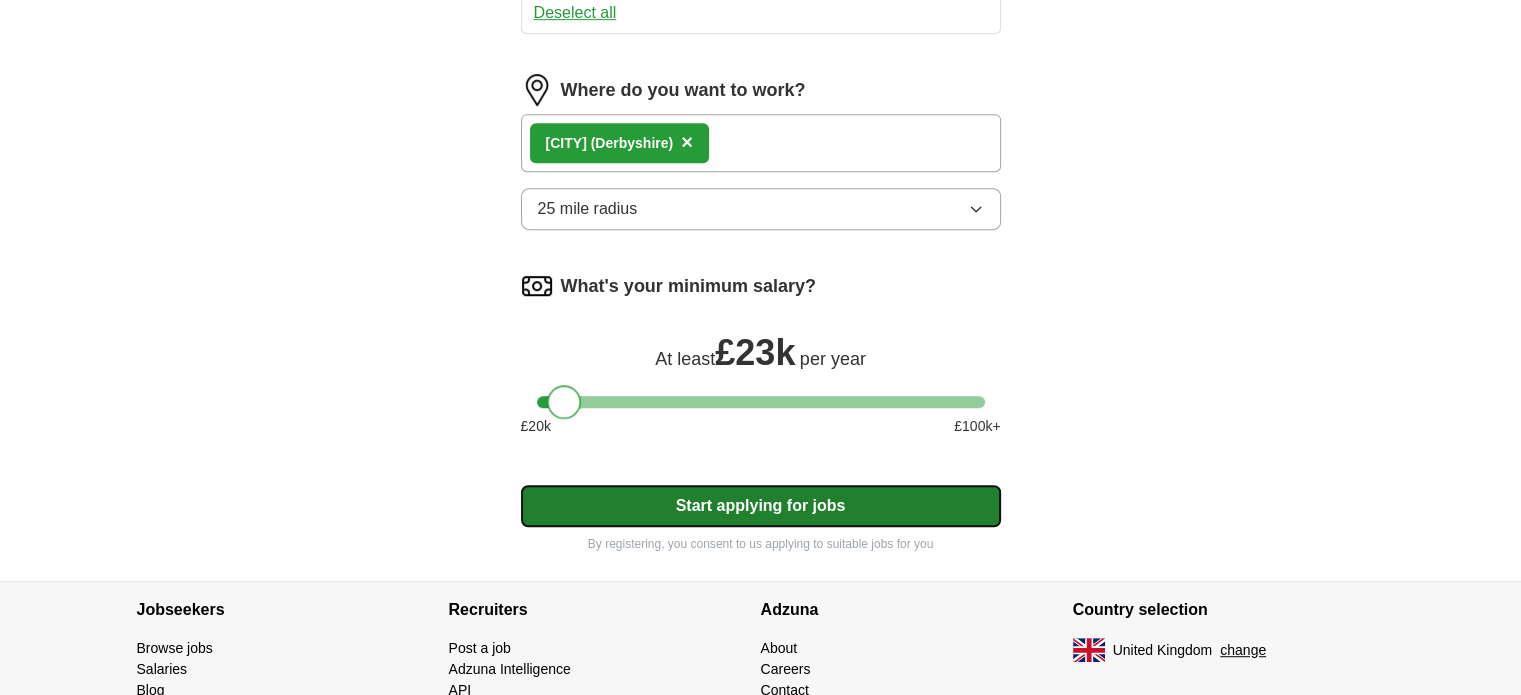 click on "Start applying for jobs" at bounding box center (761, 506) 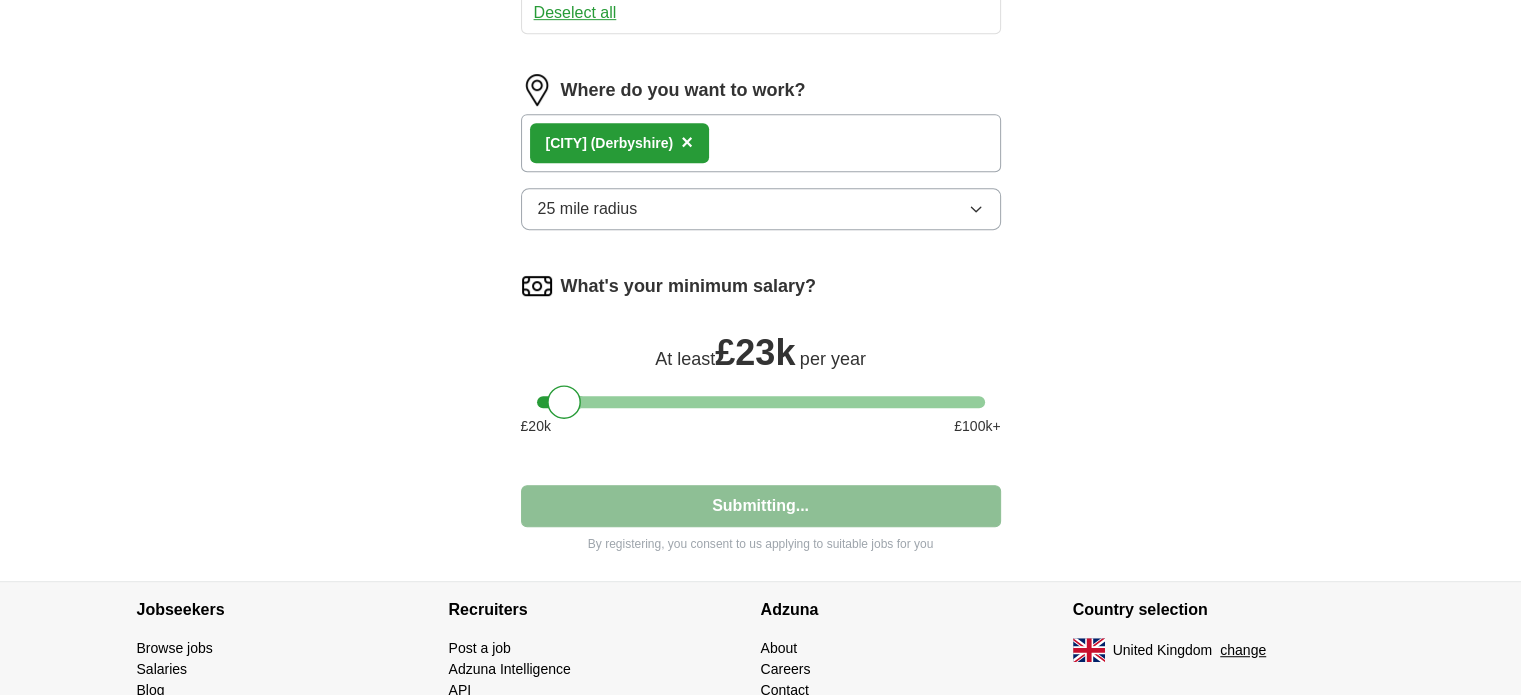 select on "**" 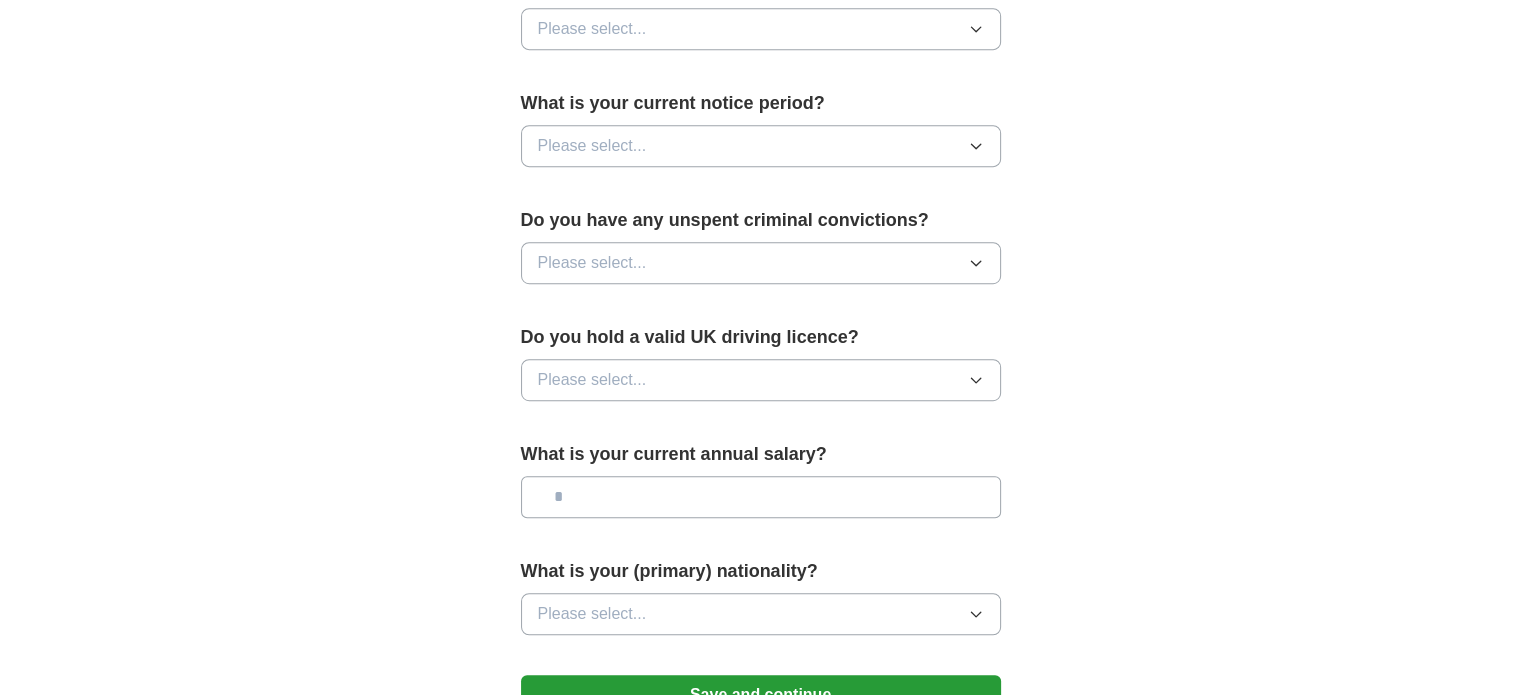 scroll, scrollTop: 0, scrollLeft: 0, axis: both 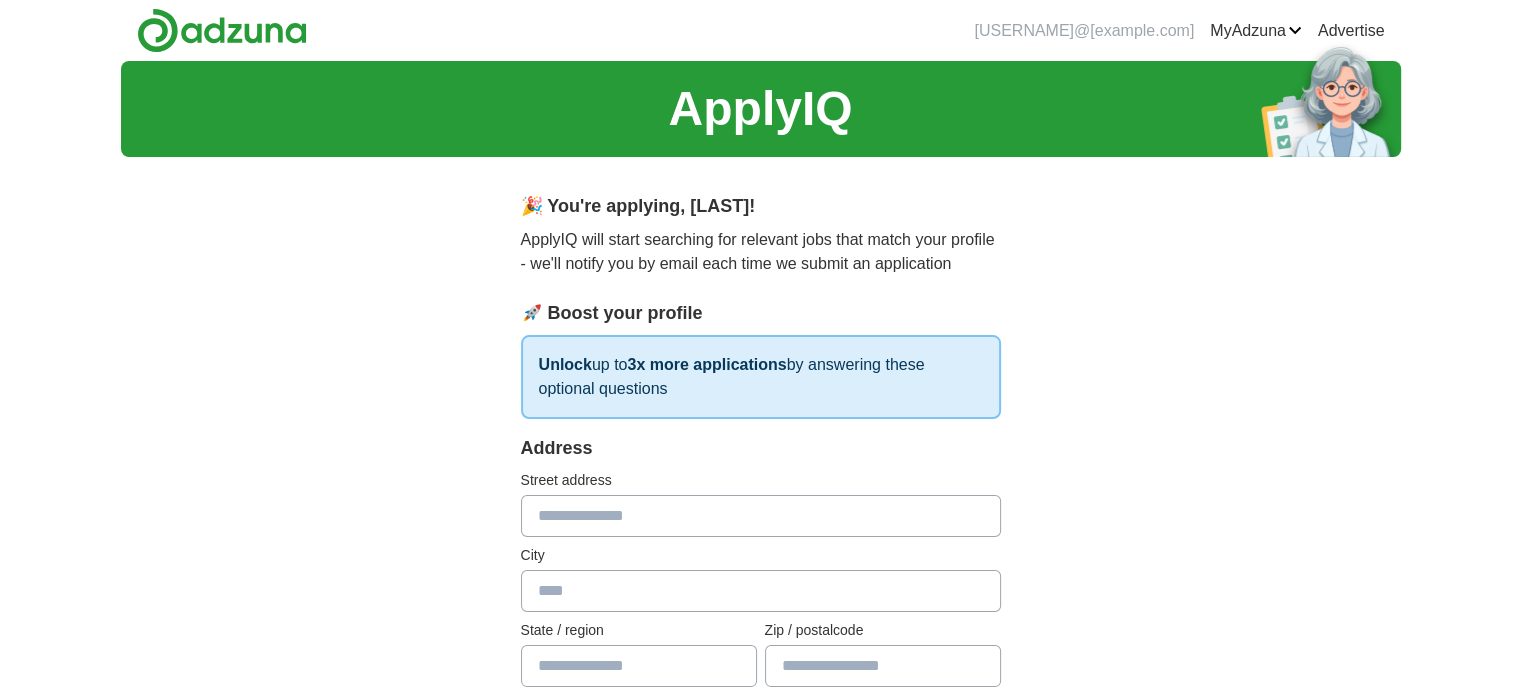 click at bounding box center (761, 516) 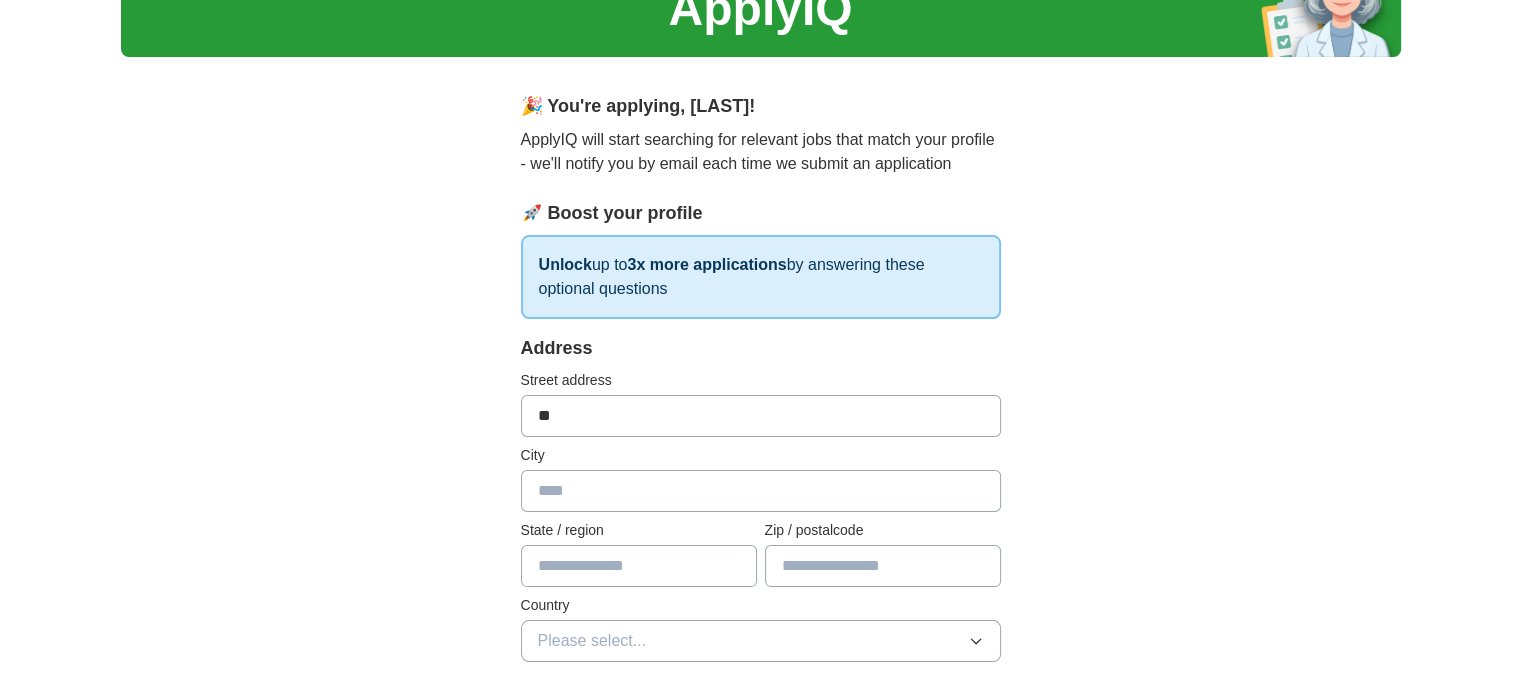 type on "*" 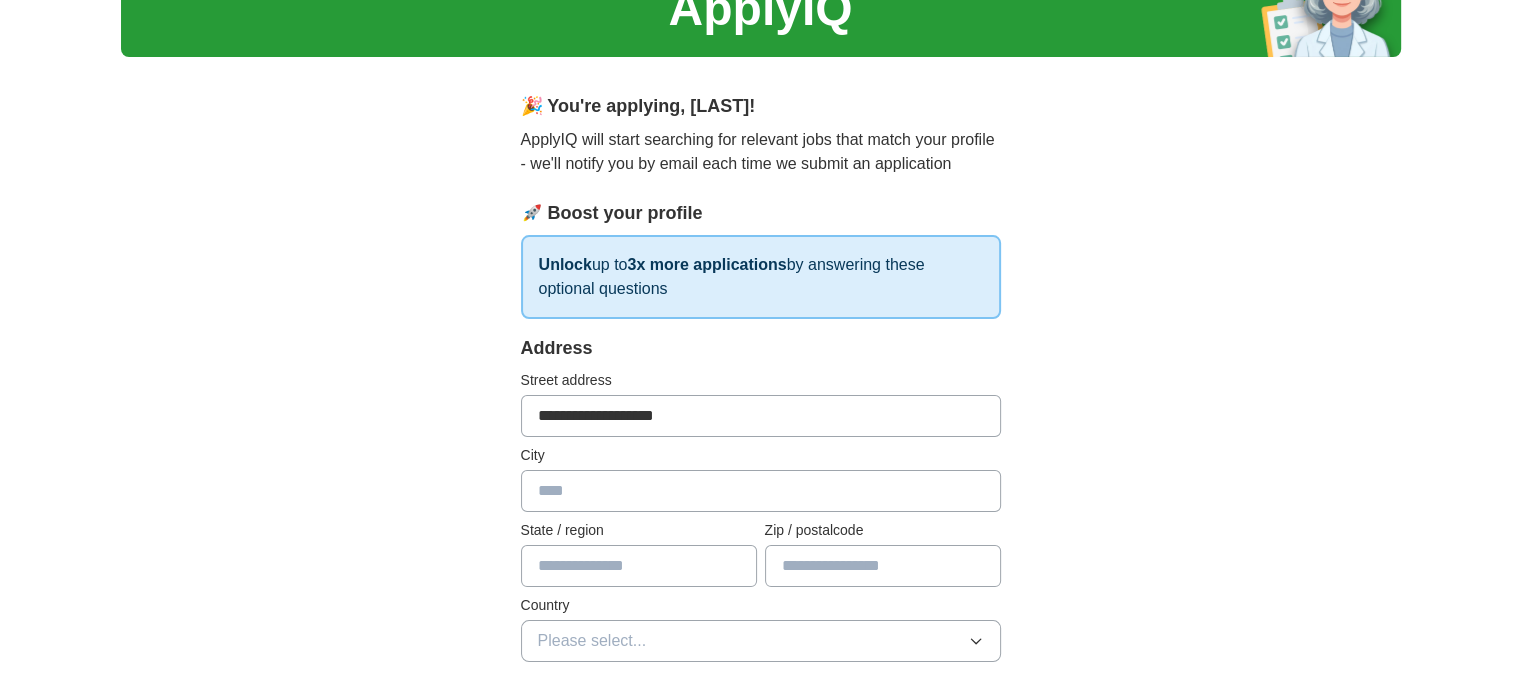 type on "**********" 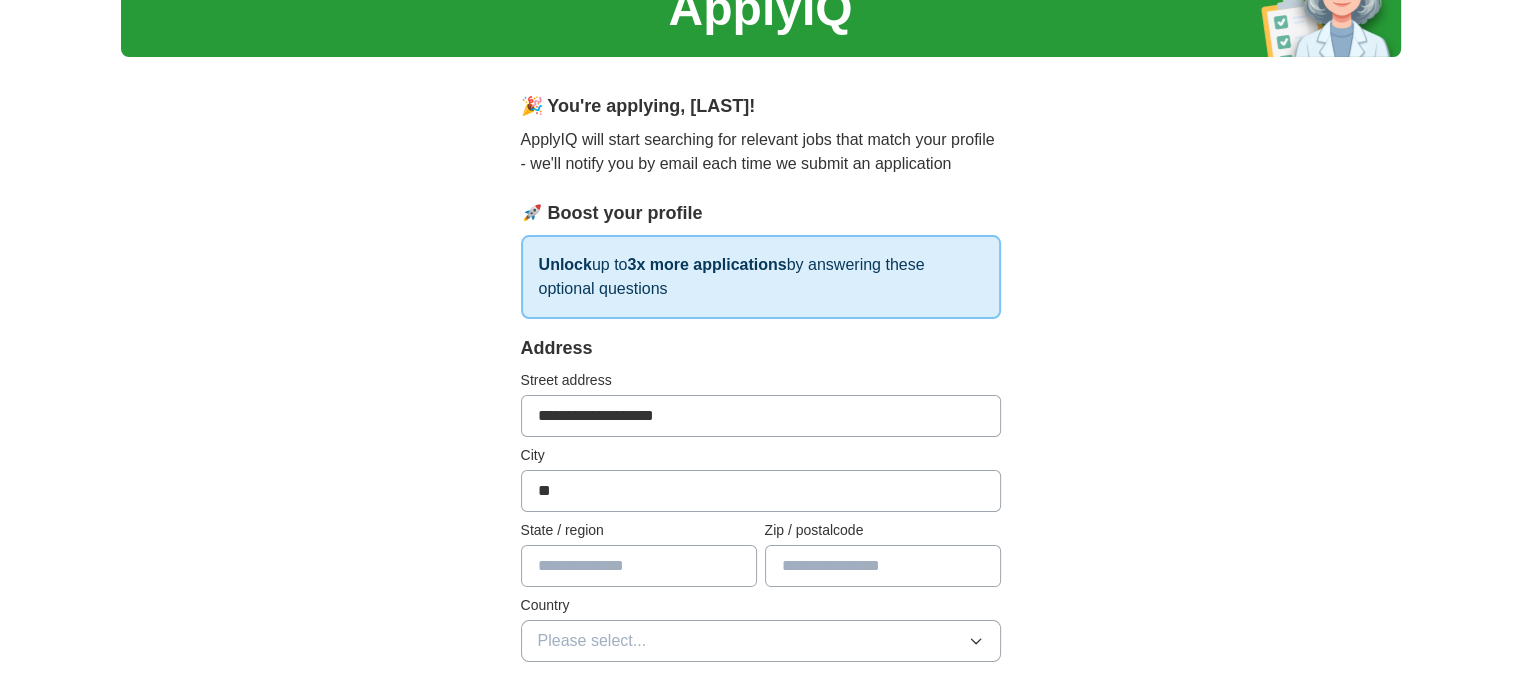 type on "*" 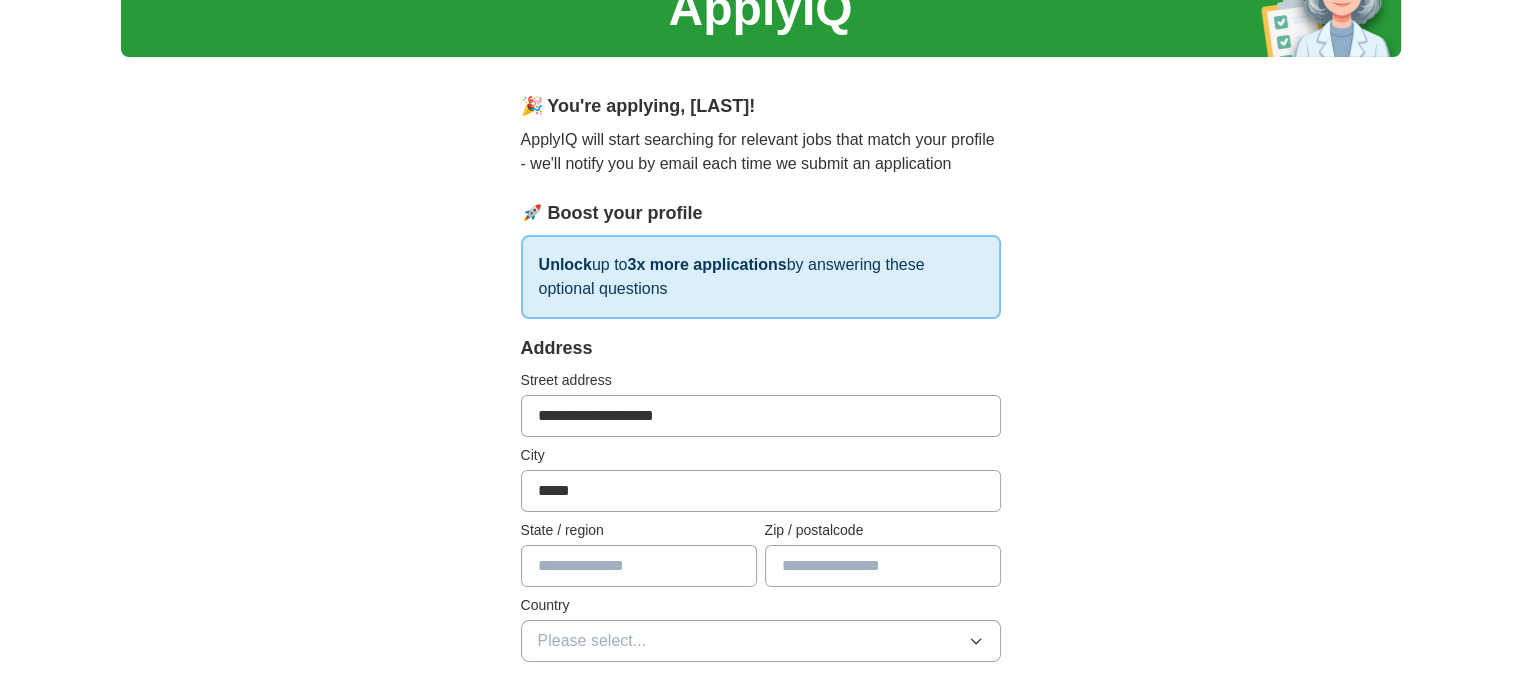 type on "*****" 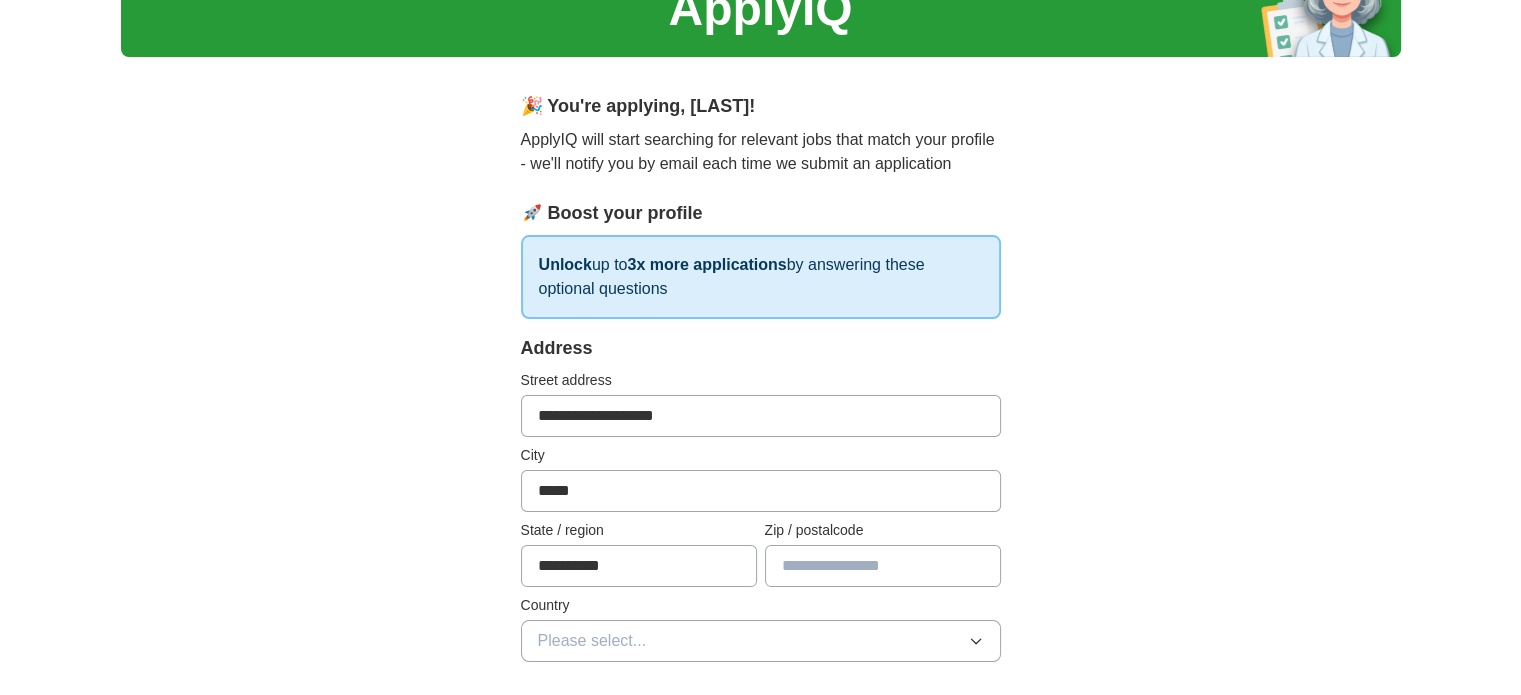 type on "**********" 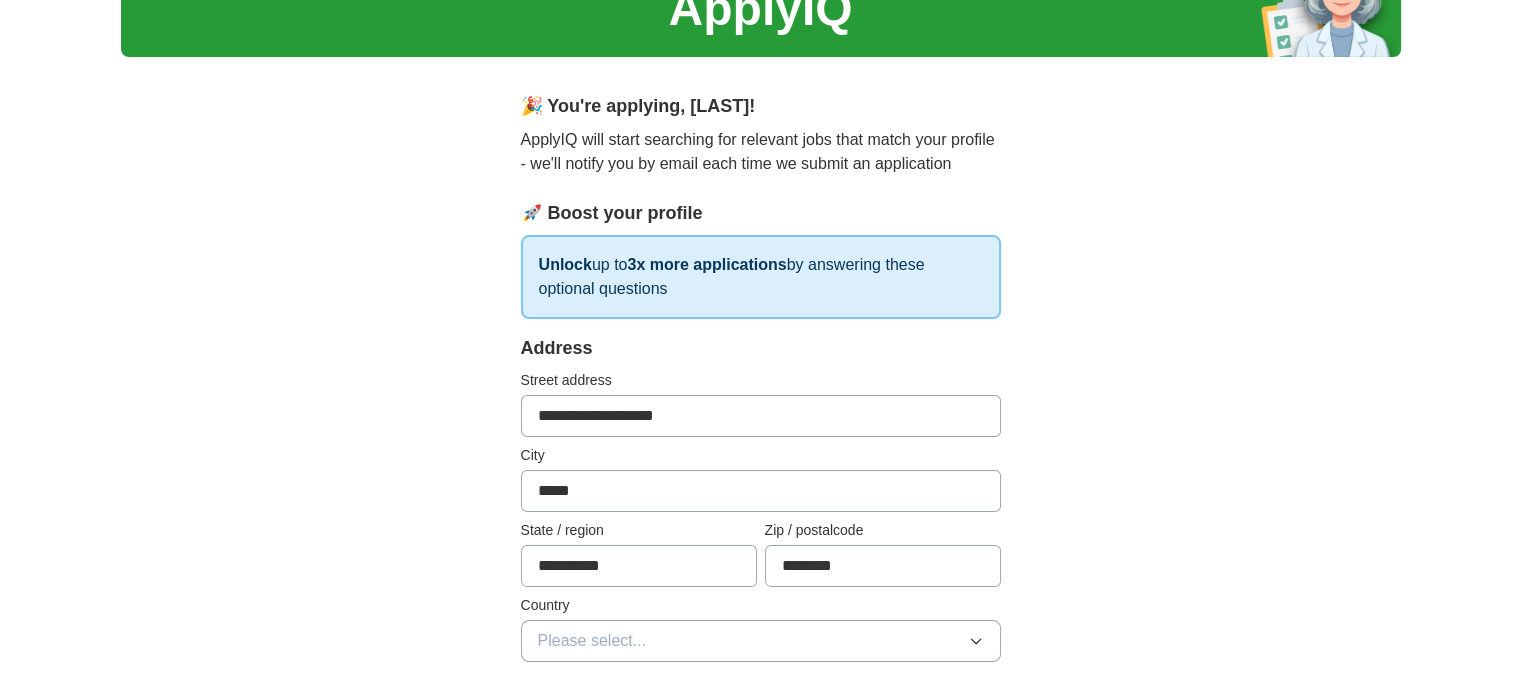 type on "********" 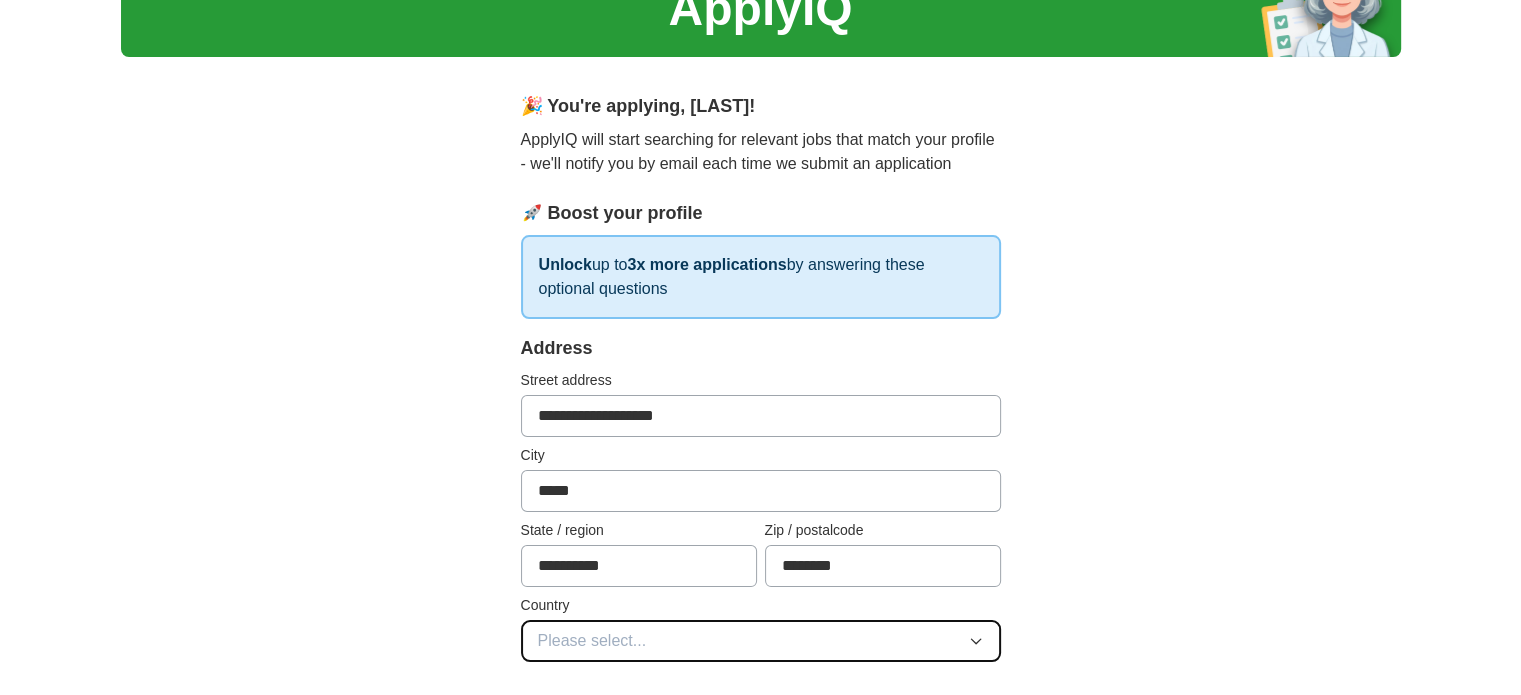 type 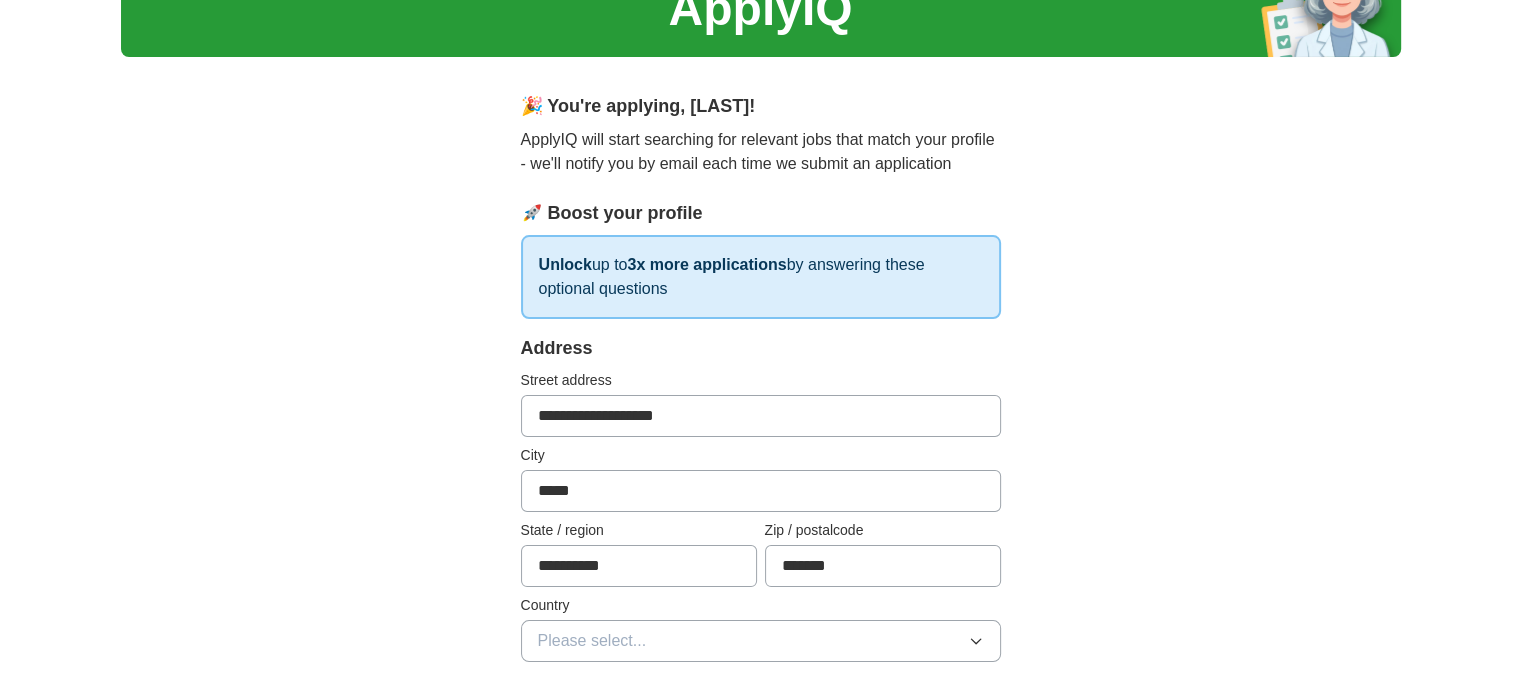 click on "*******" at bounding box center [883, 566] 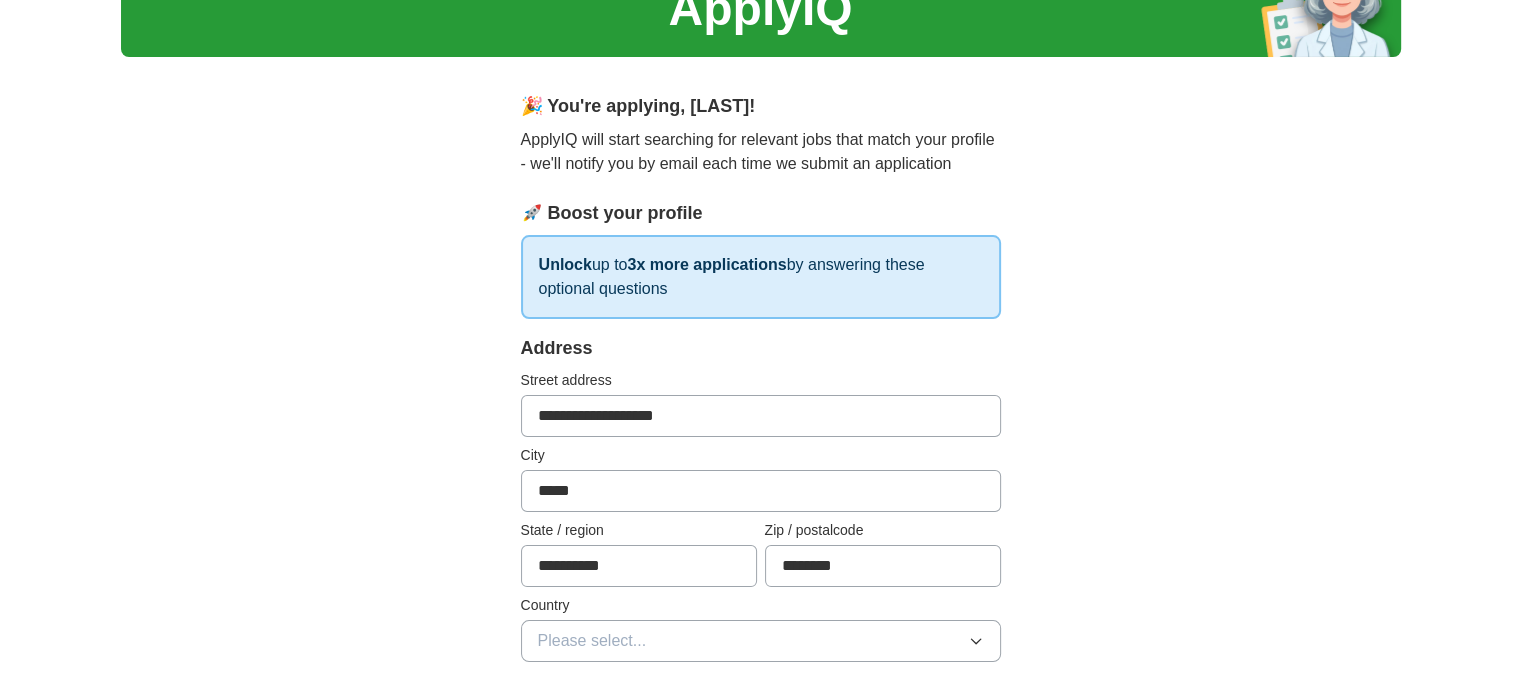 type on "********" 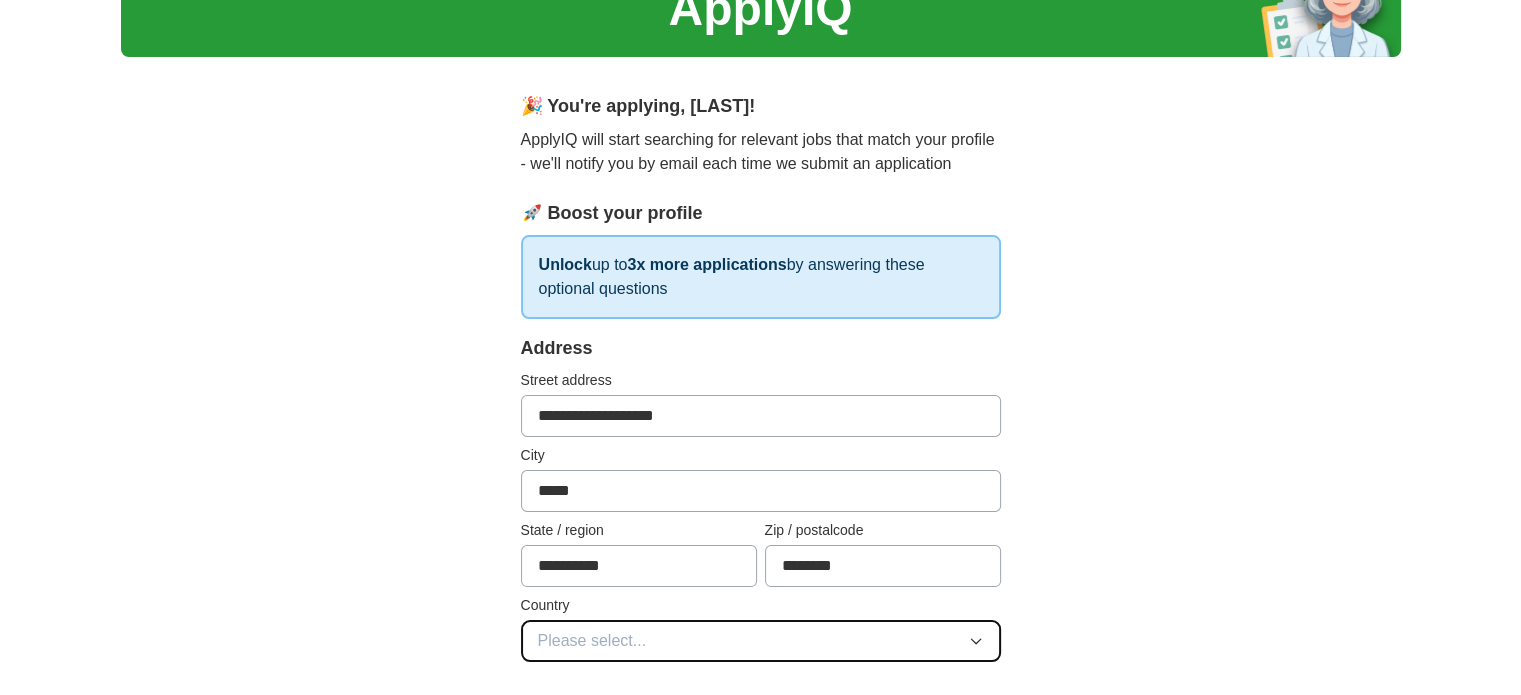 click on "Please select..." at bounding box center [761, 641] 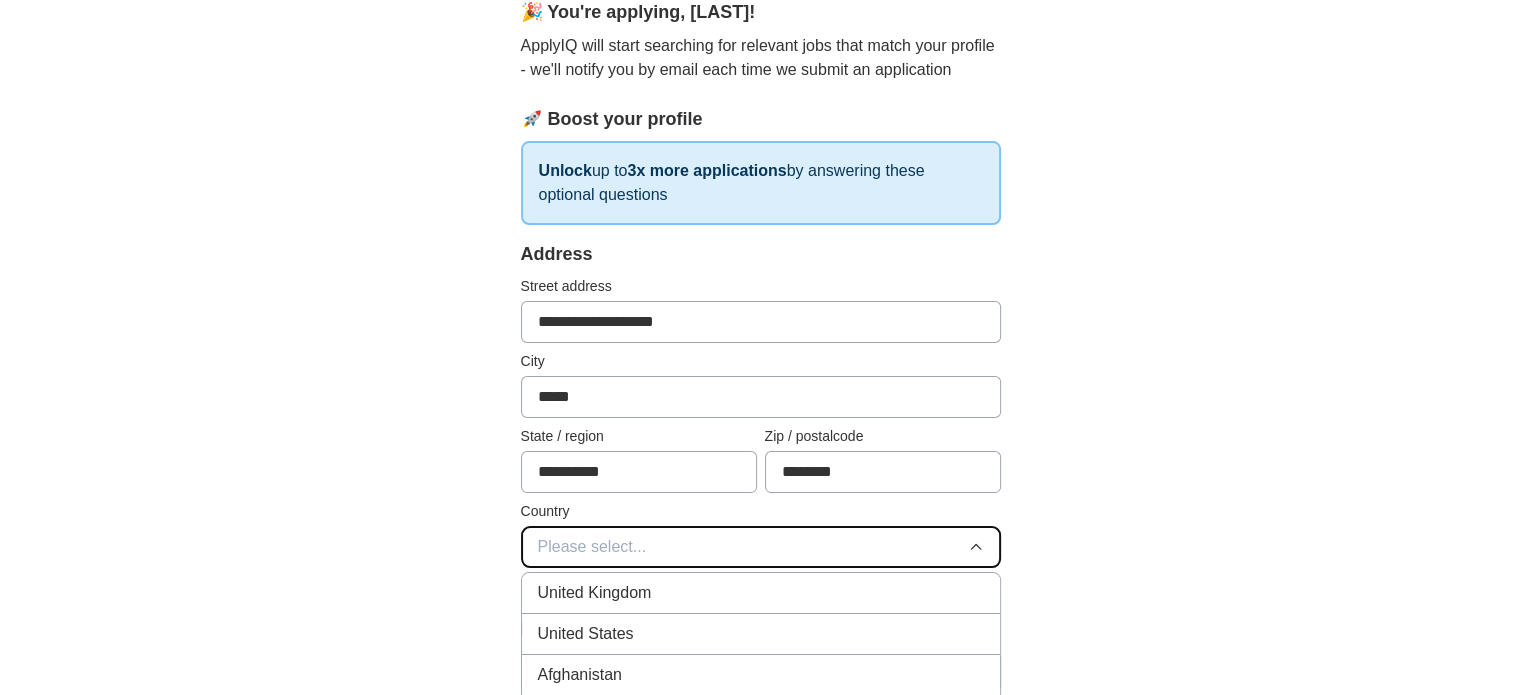 scroll, scrollTop: 196, scrollLeft: 0, axis: vertical 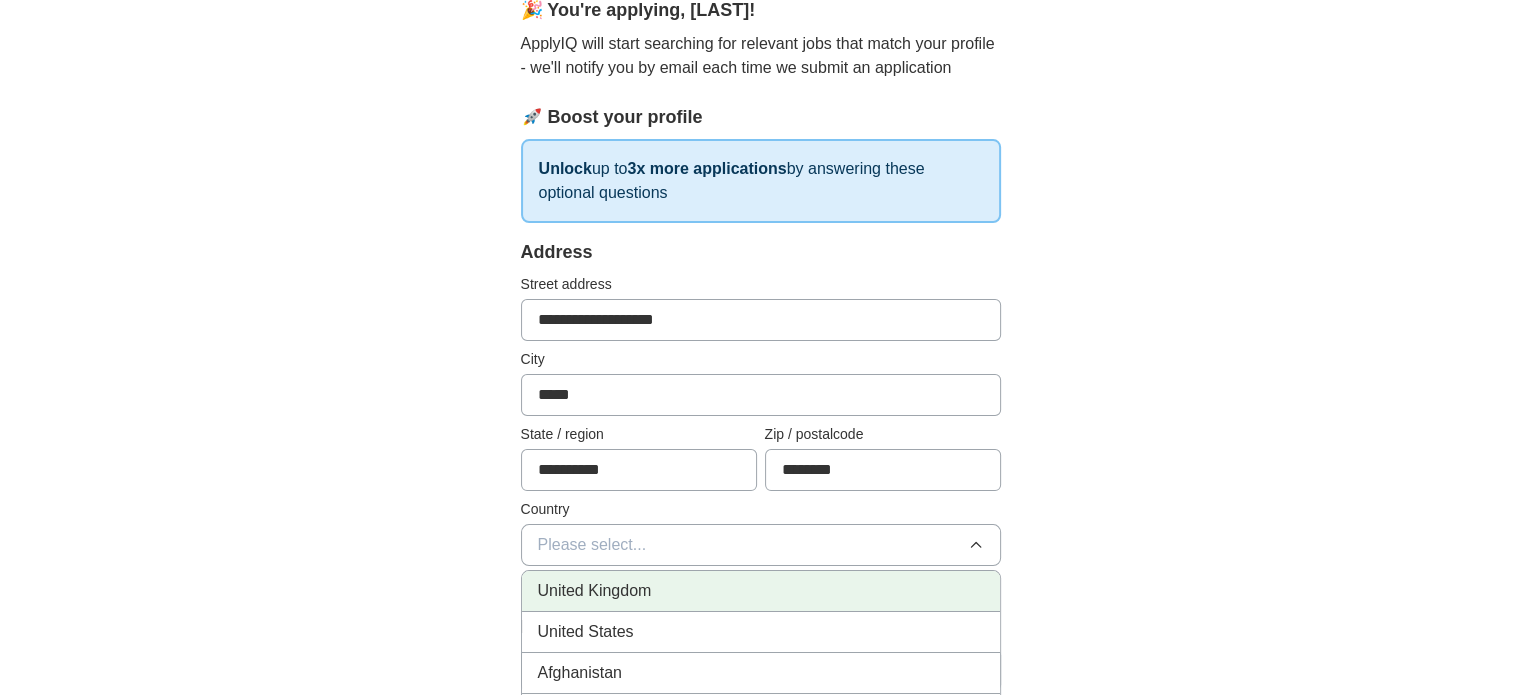 click on "United Kingdom" at bounding box center (761, 591) 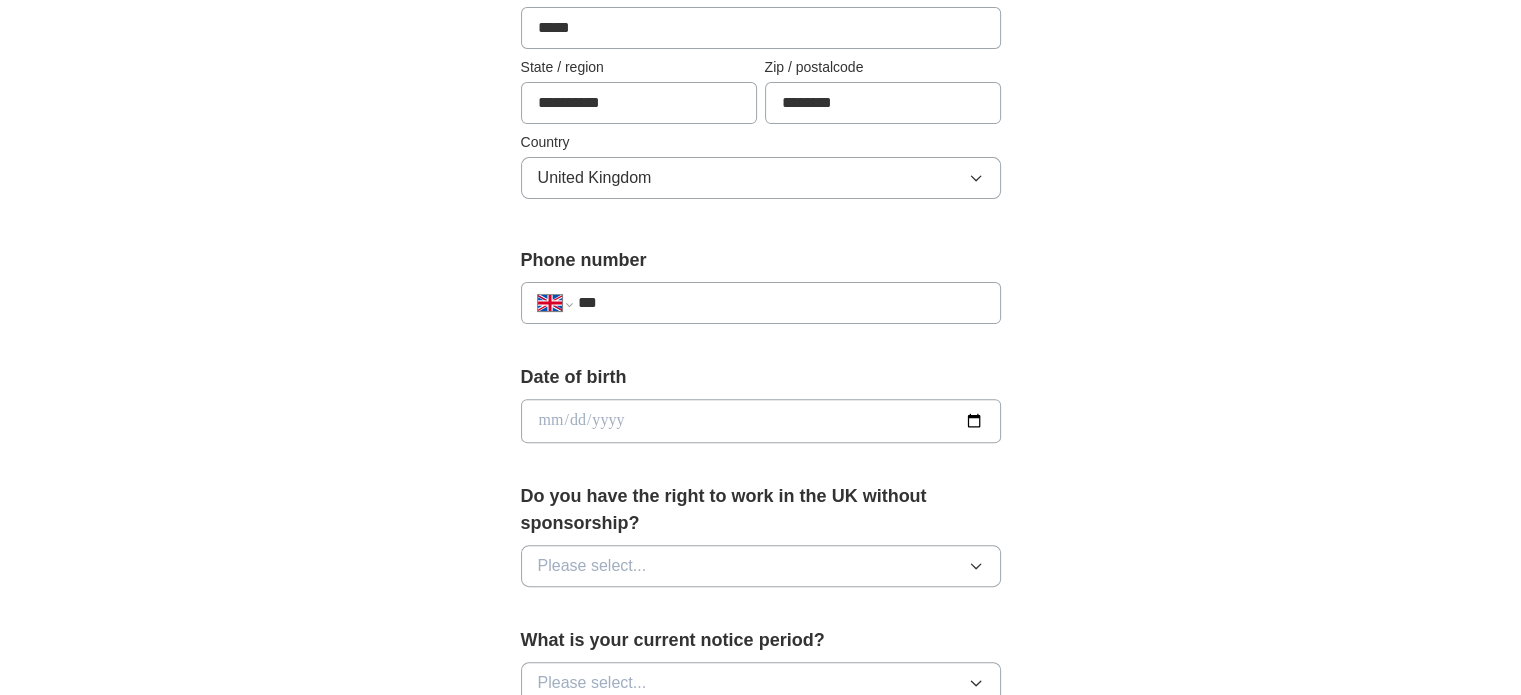 scroll, scrollTop: 511, scrollLeft: 0, axis: vertical 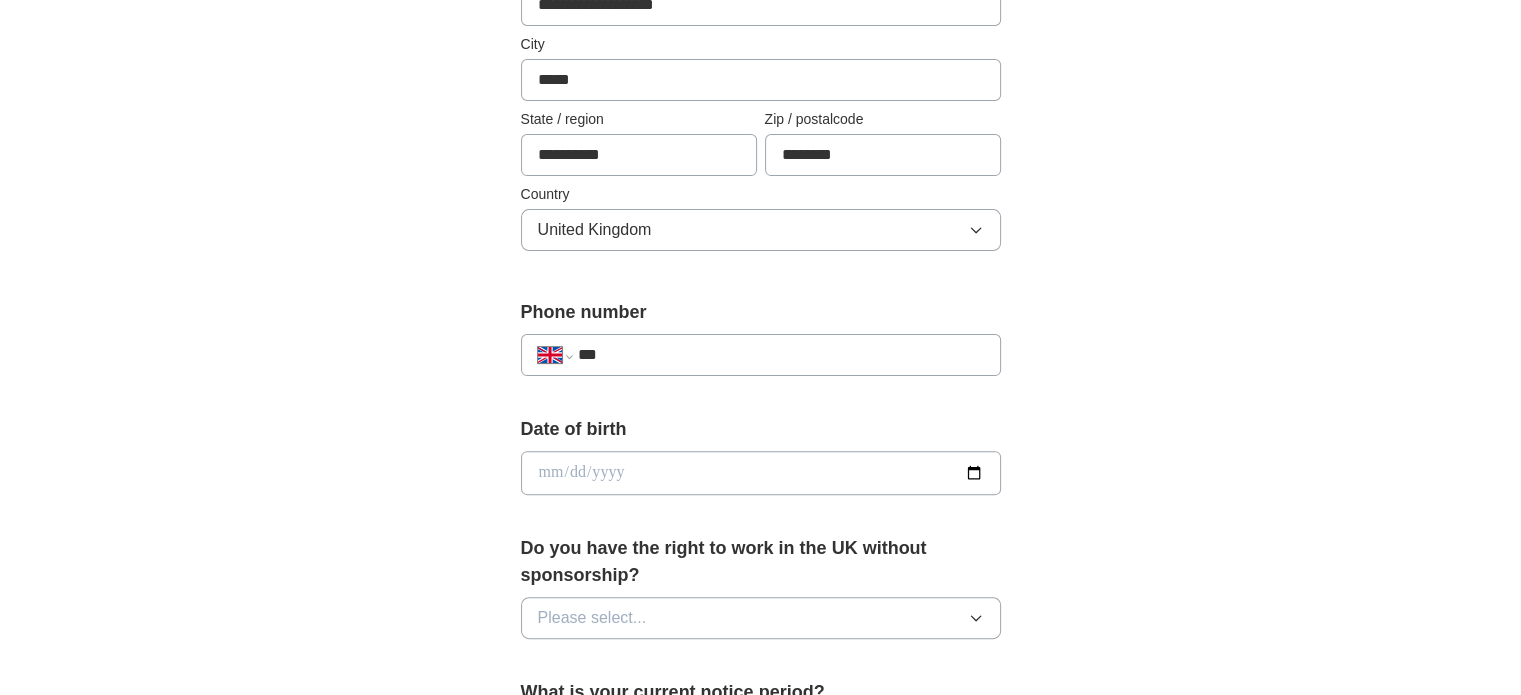 click on "***" at bounding box center (780, 355) 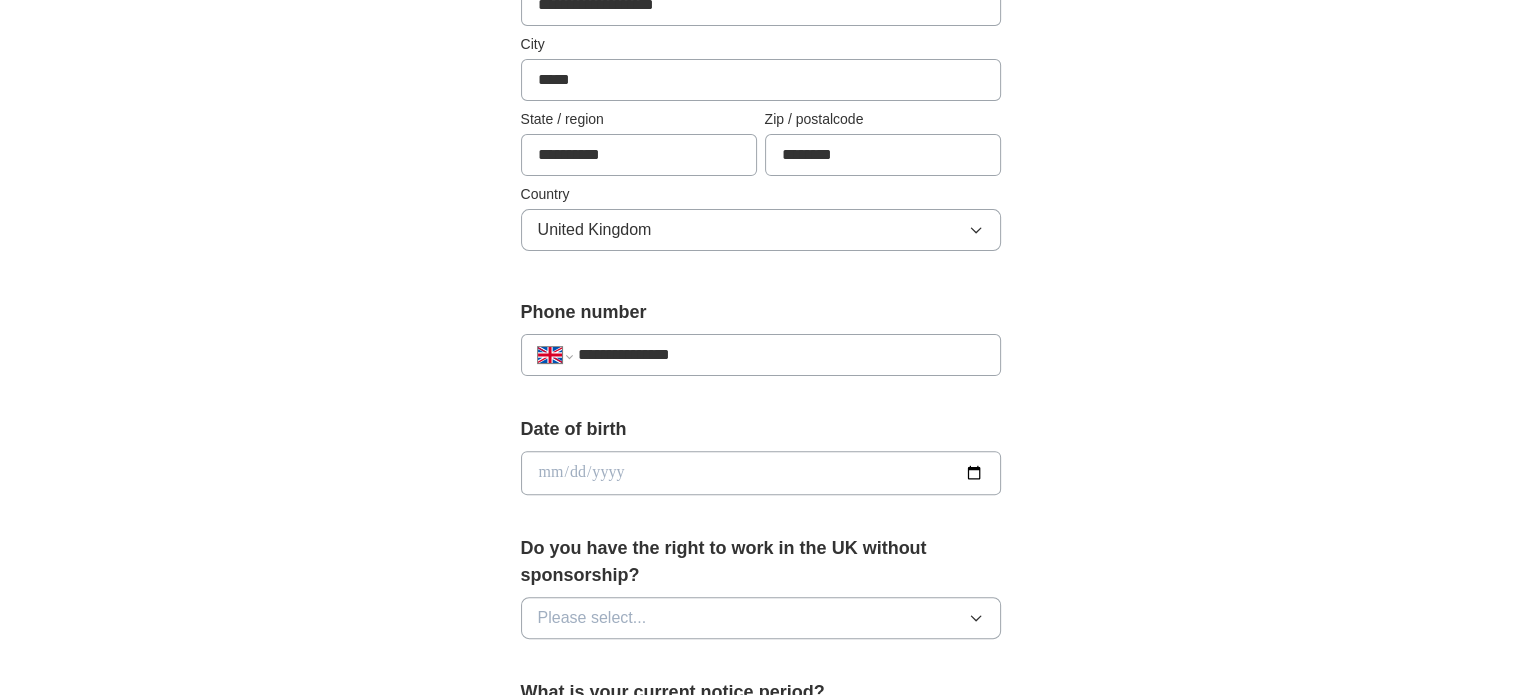 type on "**********" 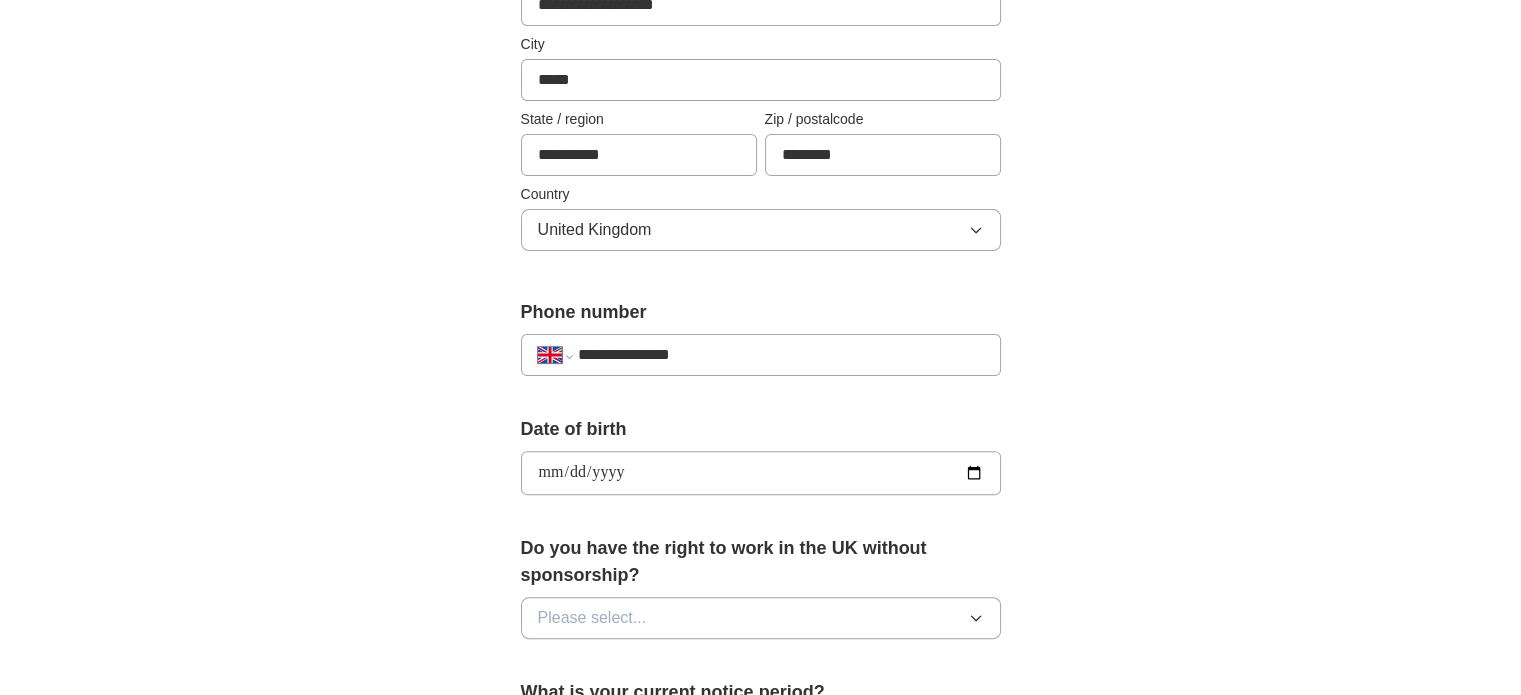 type on "**********" 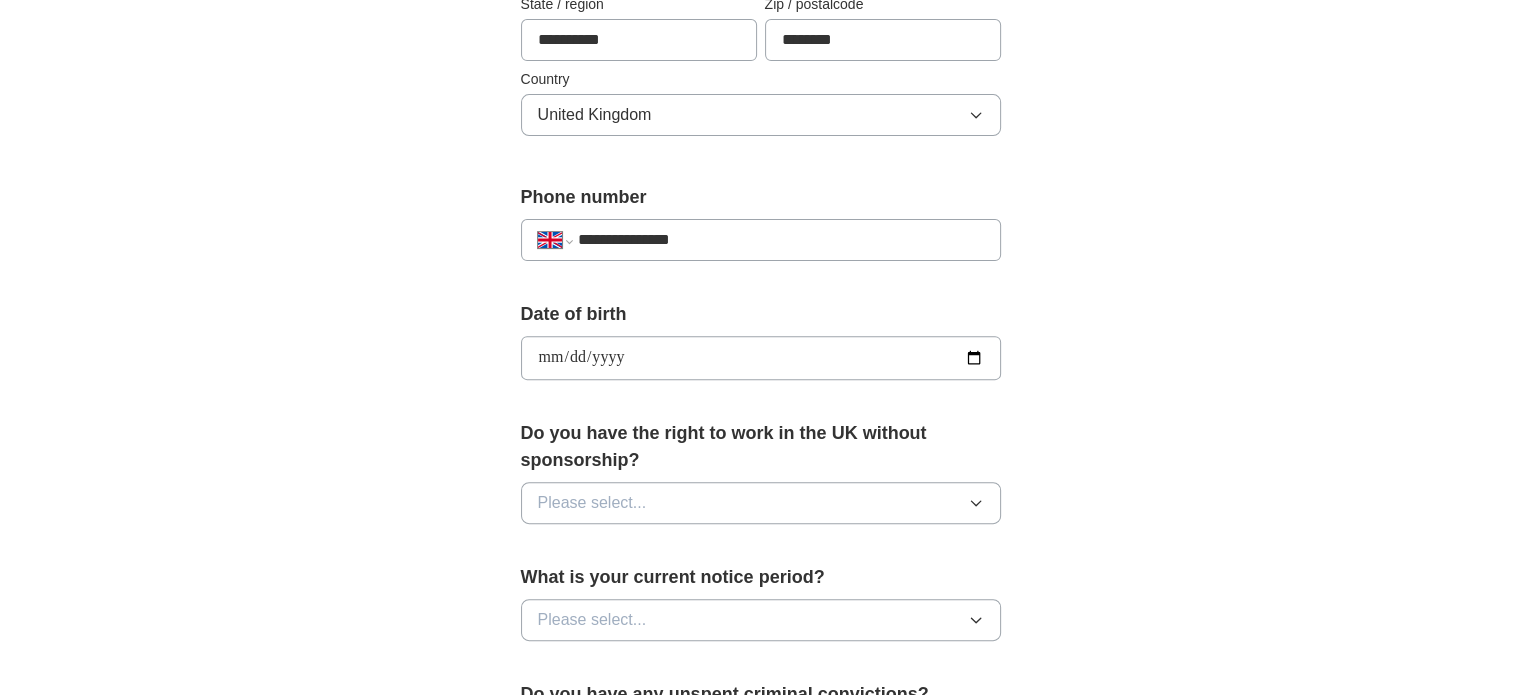 scroll, scrollTop: 643, scrollLeft: 0, axis: vertical 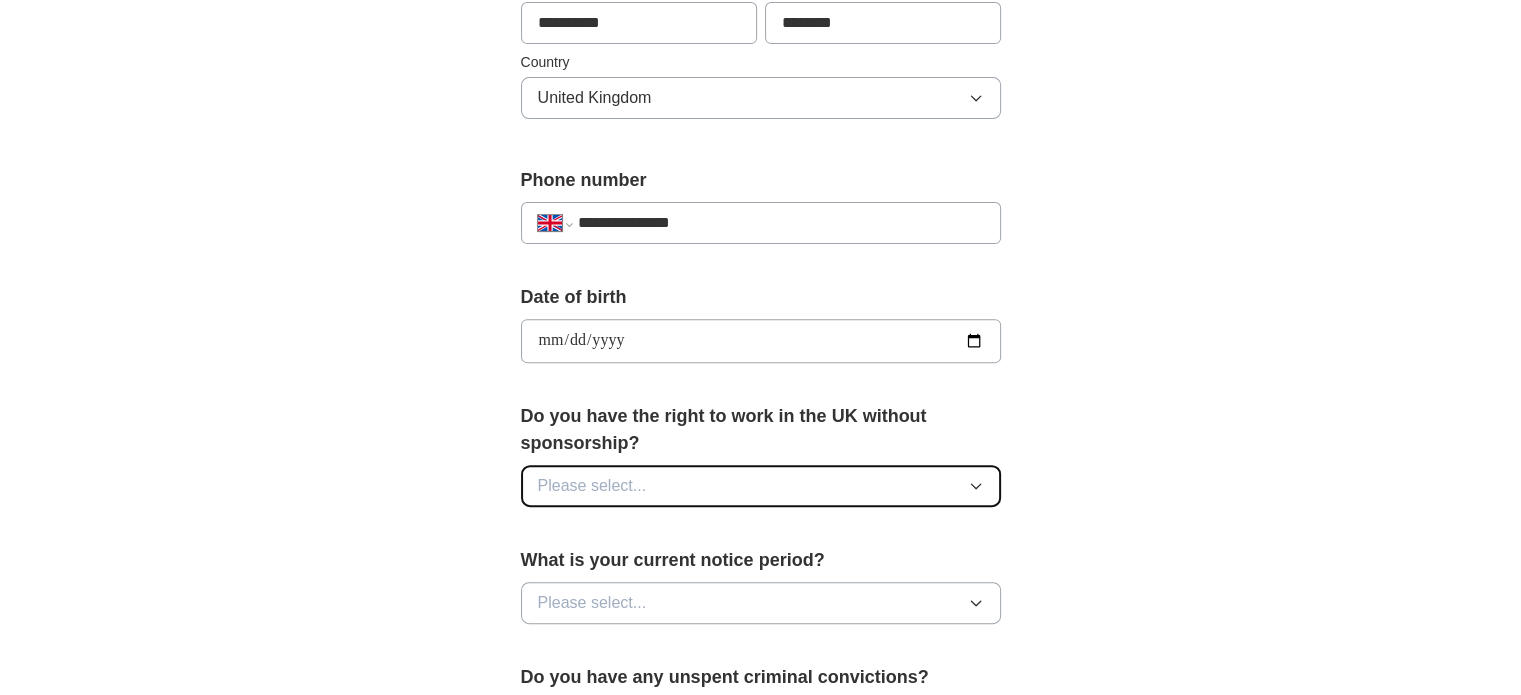 click on "Please select..." at bounding box center [592, 486] 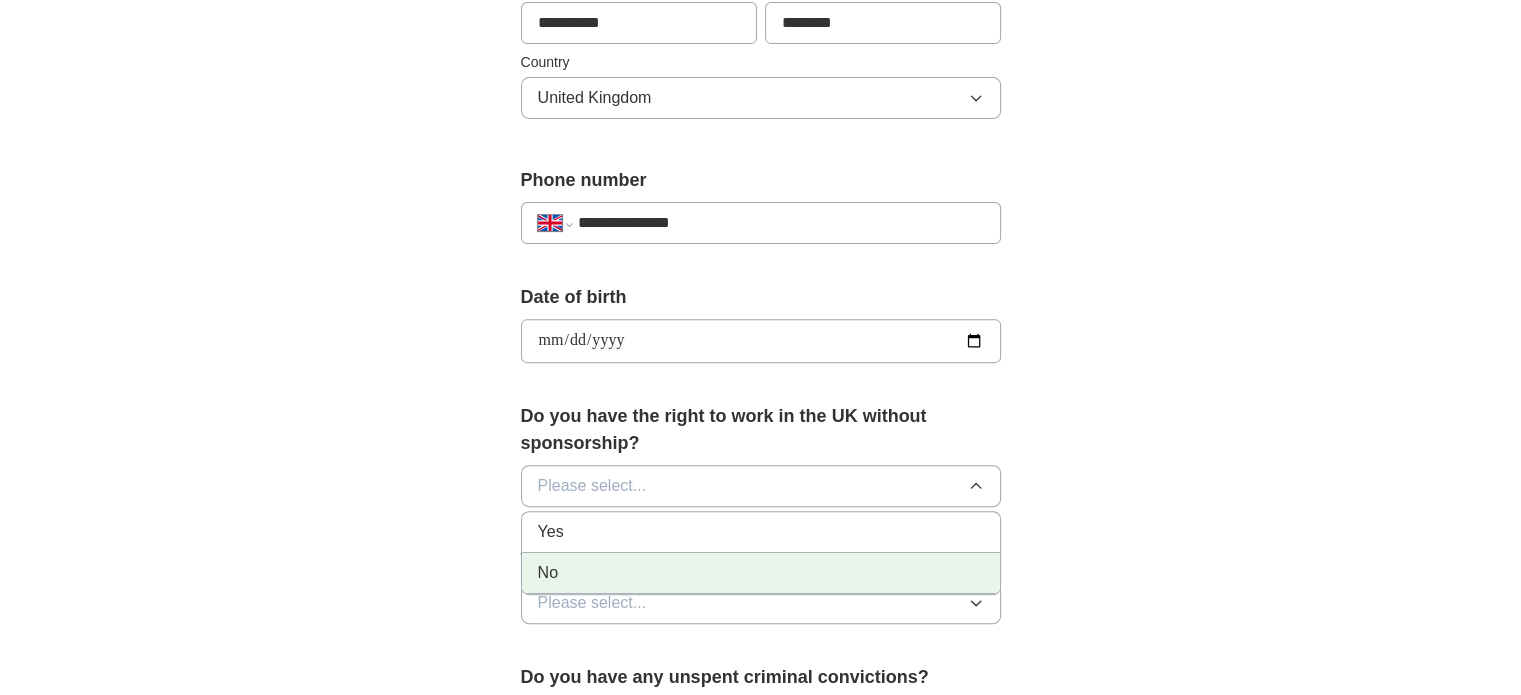 click on "No" at bounding box center [761, 573] 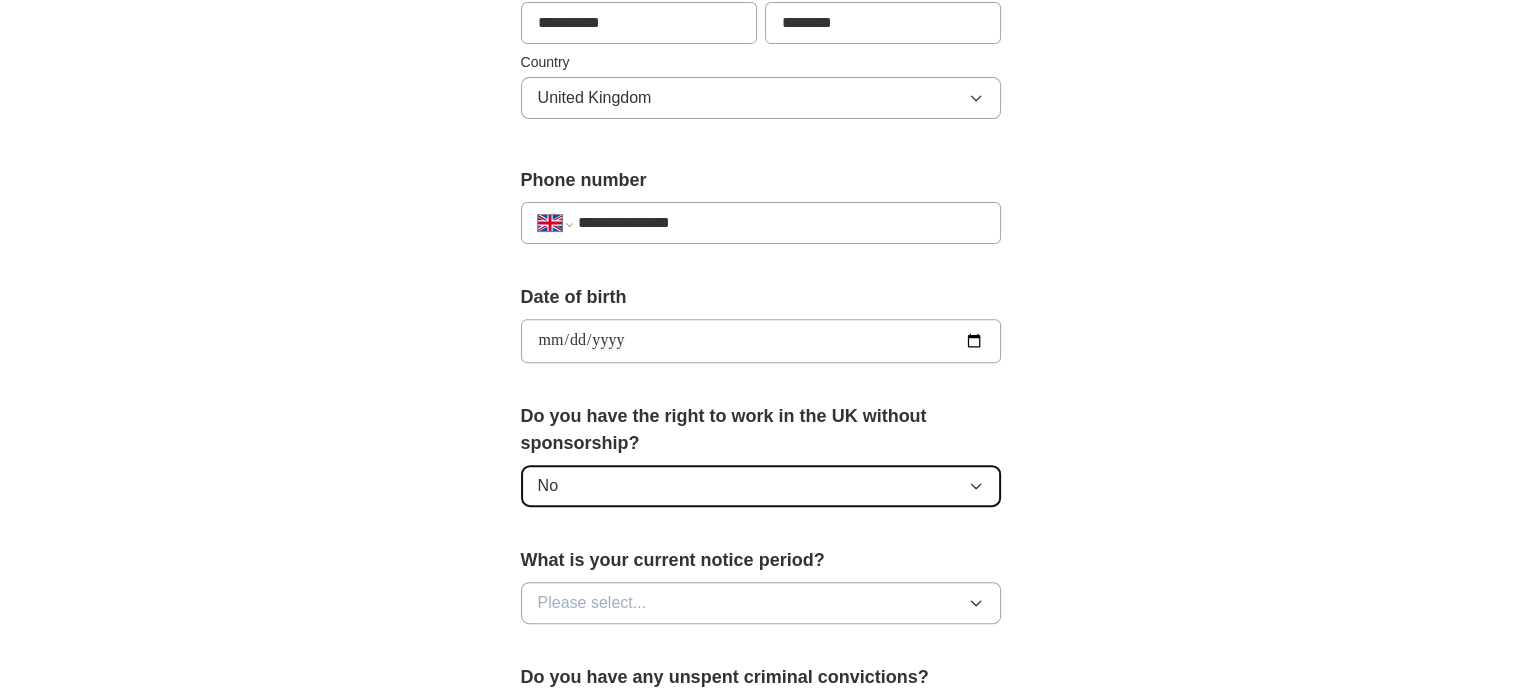 click on "No" at bounding box center [761, 486] 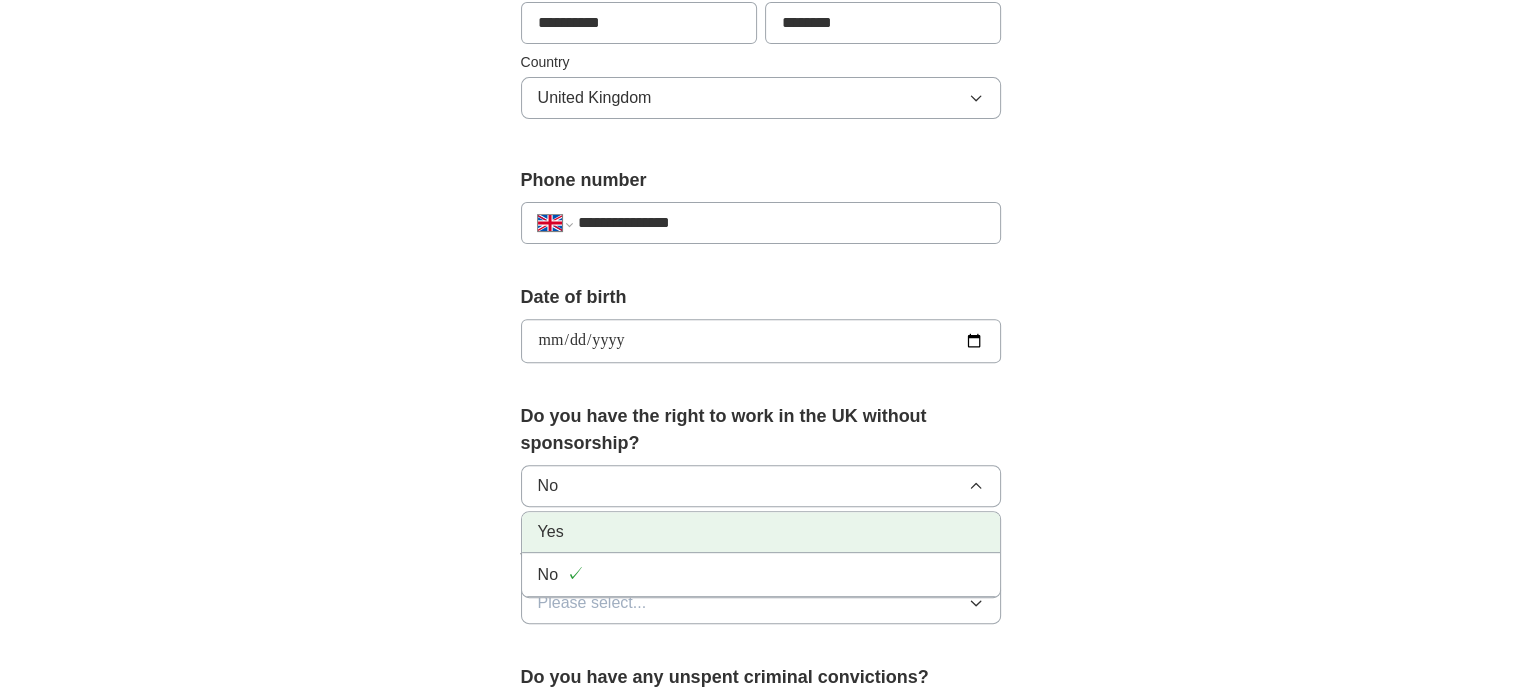 click on "Yes" at bounding box center [761, 532] 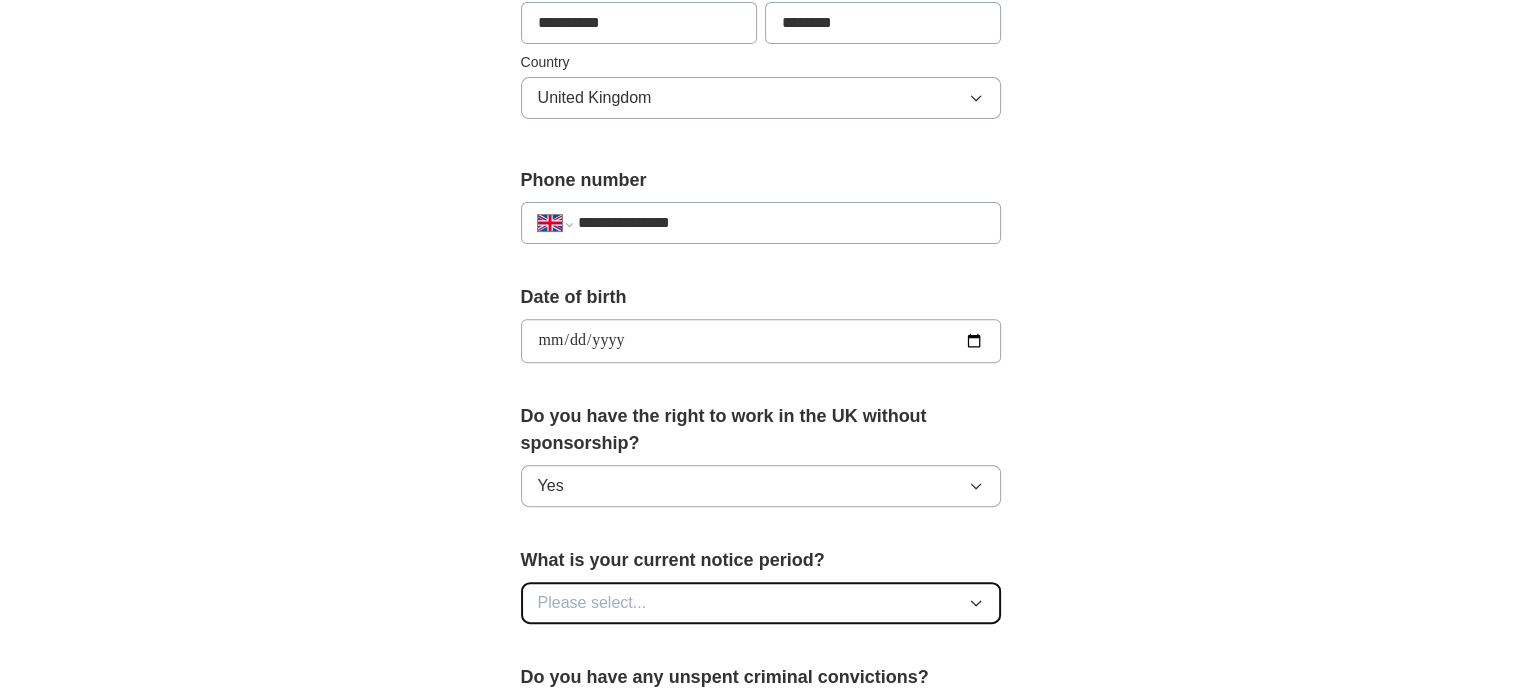 click on "Please select..." at bounding box center (761, 603) 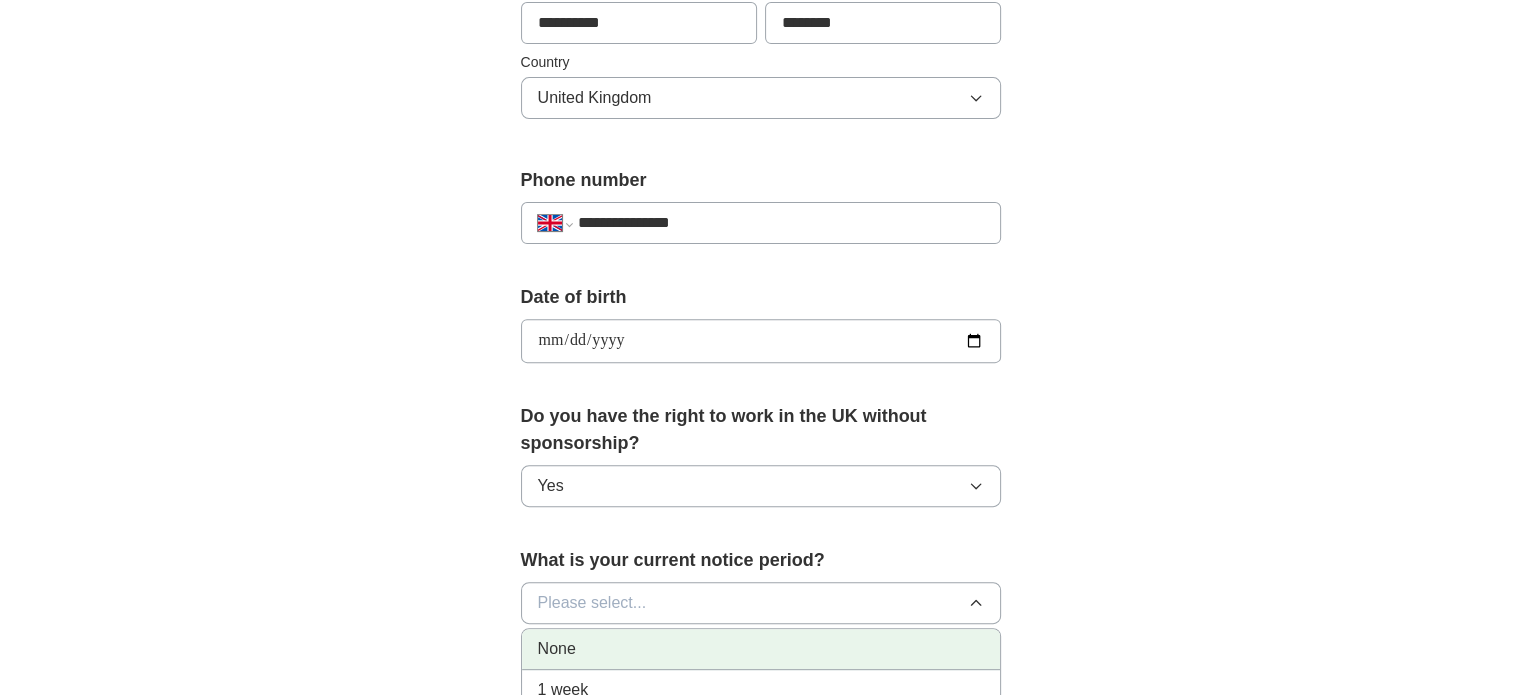 click on "None" at bounding box center (761, 649) 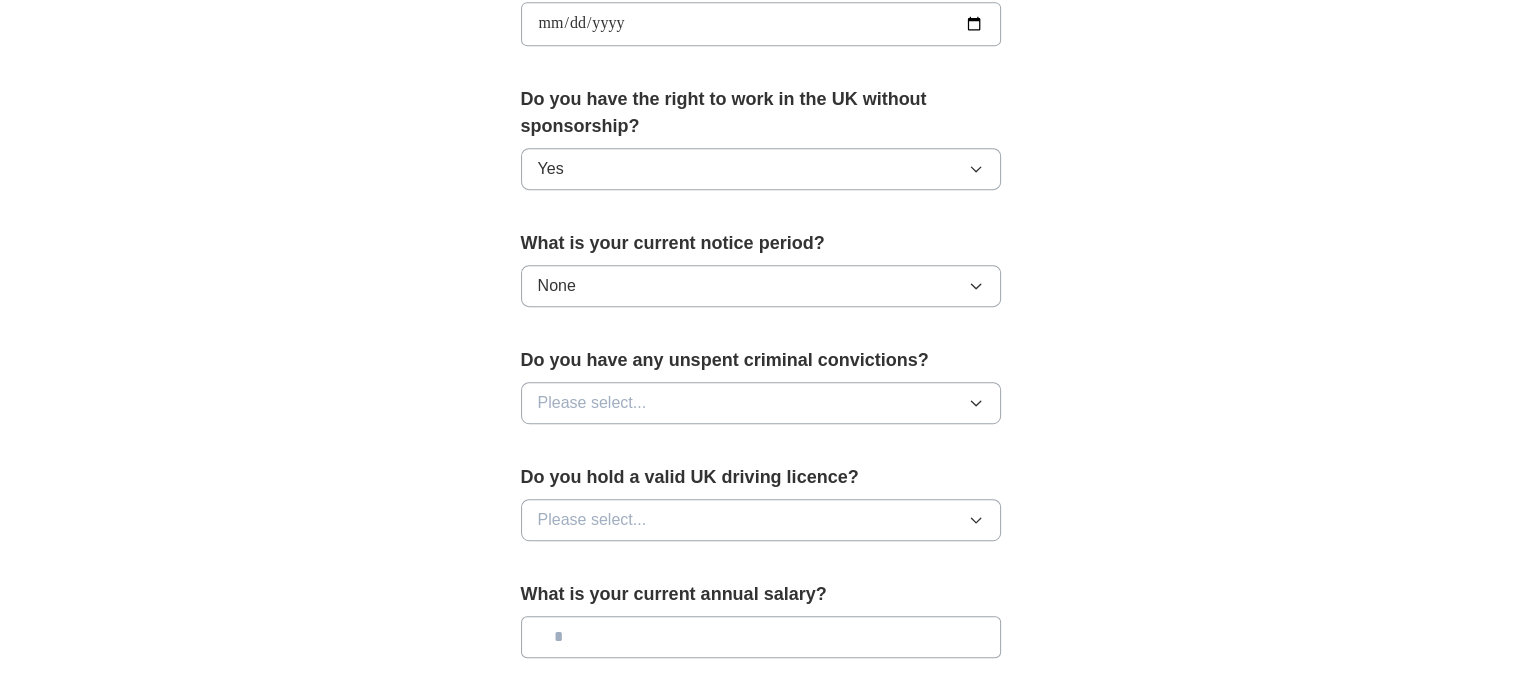scroll, scrollTop: 1012, scrollLeft: 0, axis: vertical 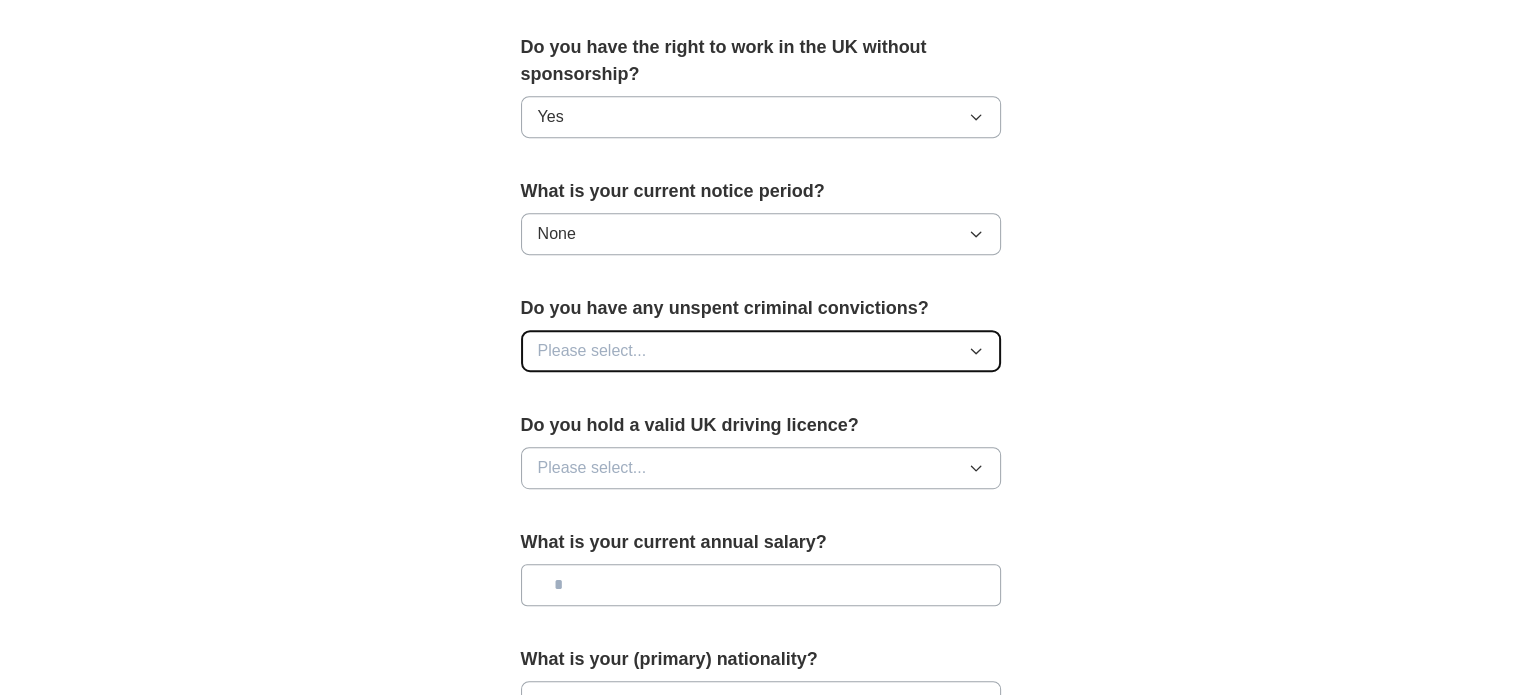drag, startPoint x: 690, startPoint y: 343, endPoint x: 628, endPoint y: 344, distance: 62.008064 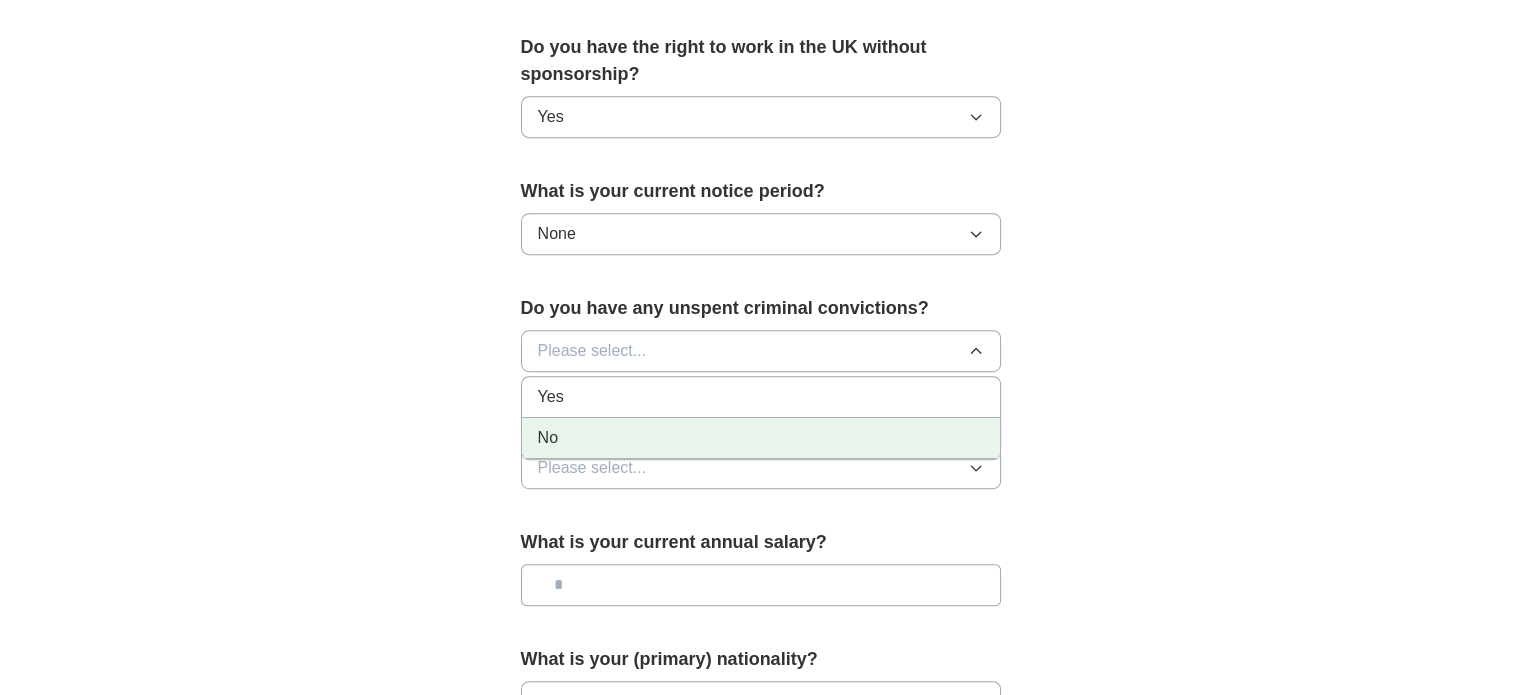 click on "No" at bounding box center (761, 438) 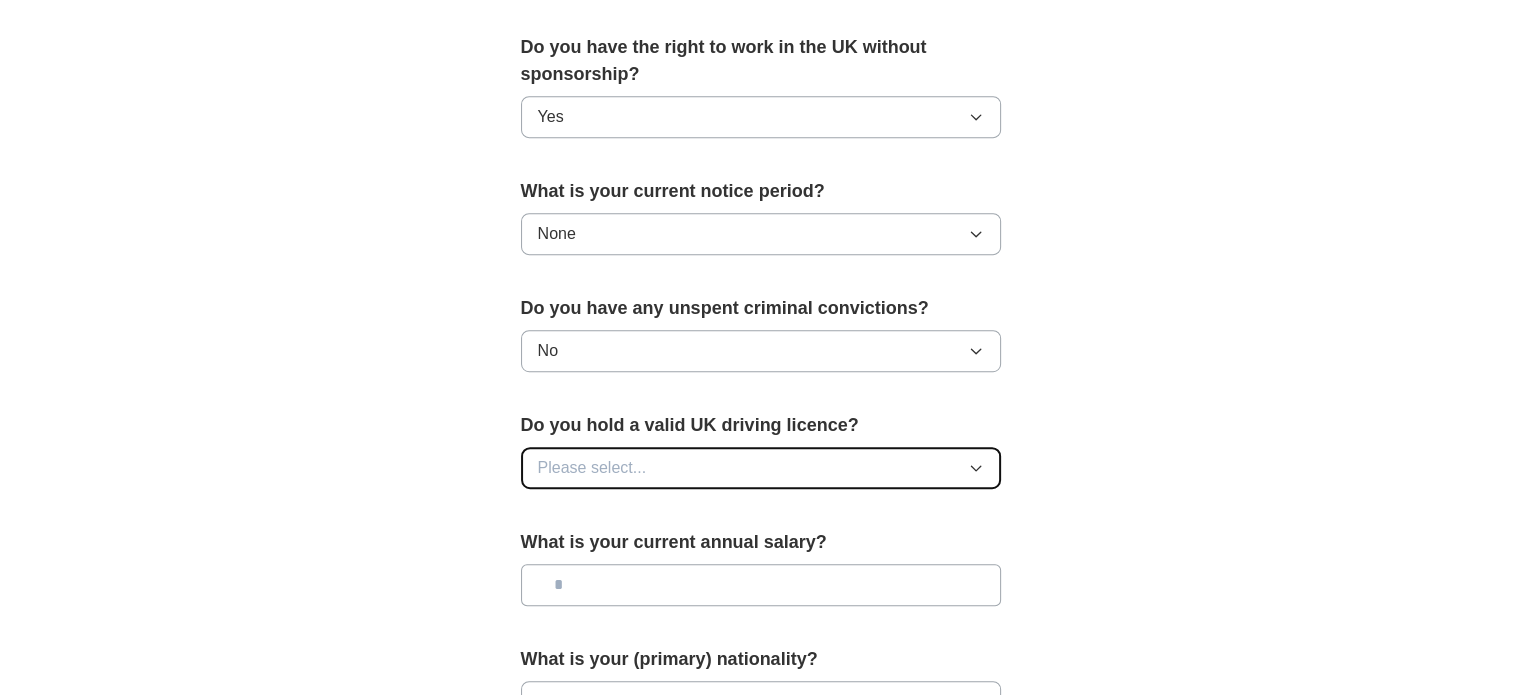 click on "Please select..." at bounding box center [592, 468] 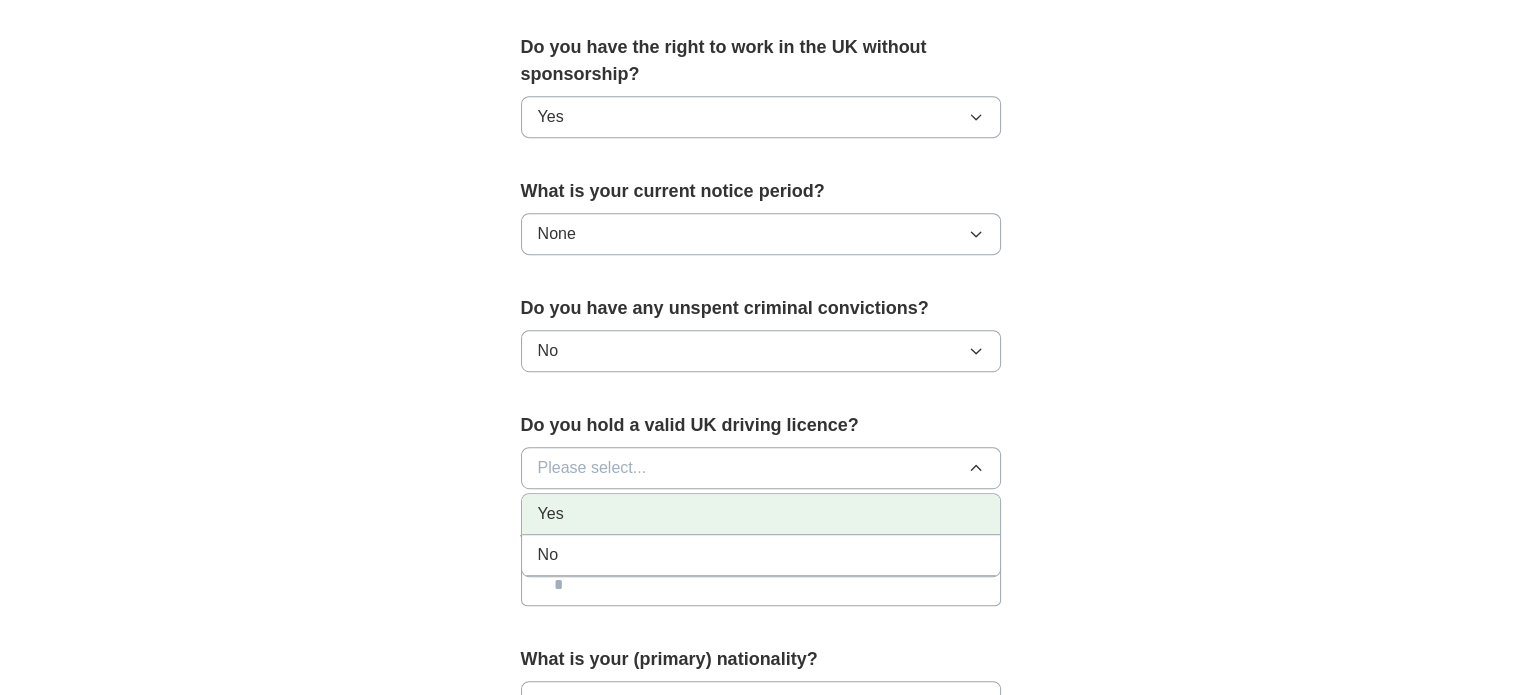 click on "Yes" at bounding box center (761, 514) 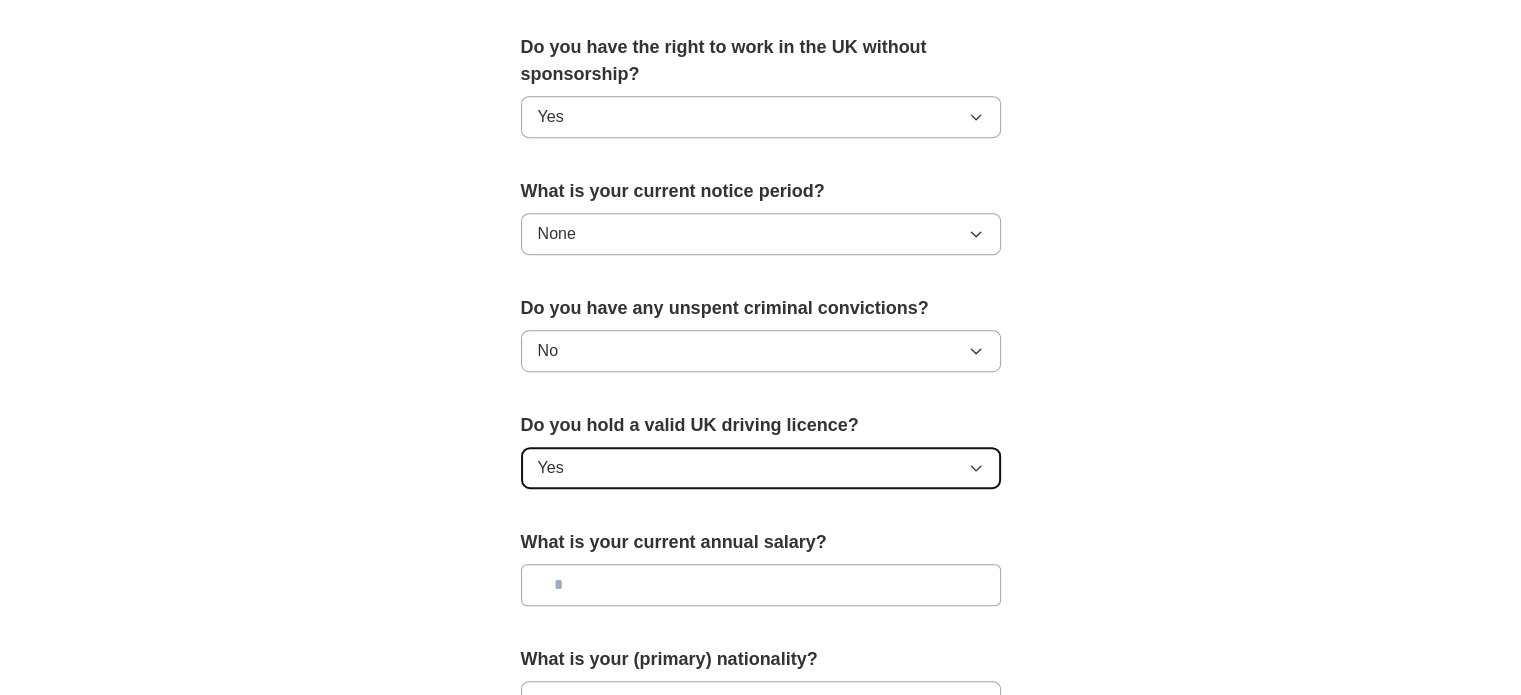click on "Yes" at bounding box center (761, 468) 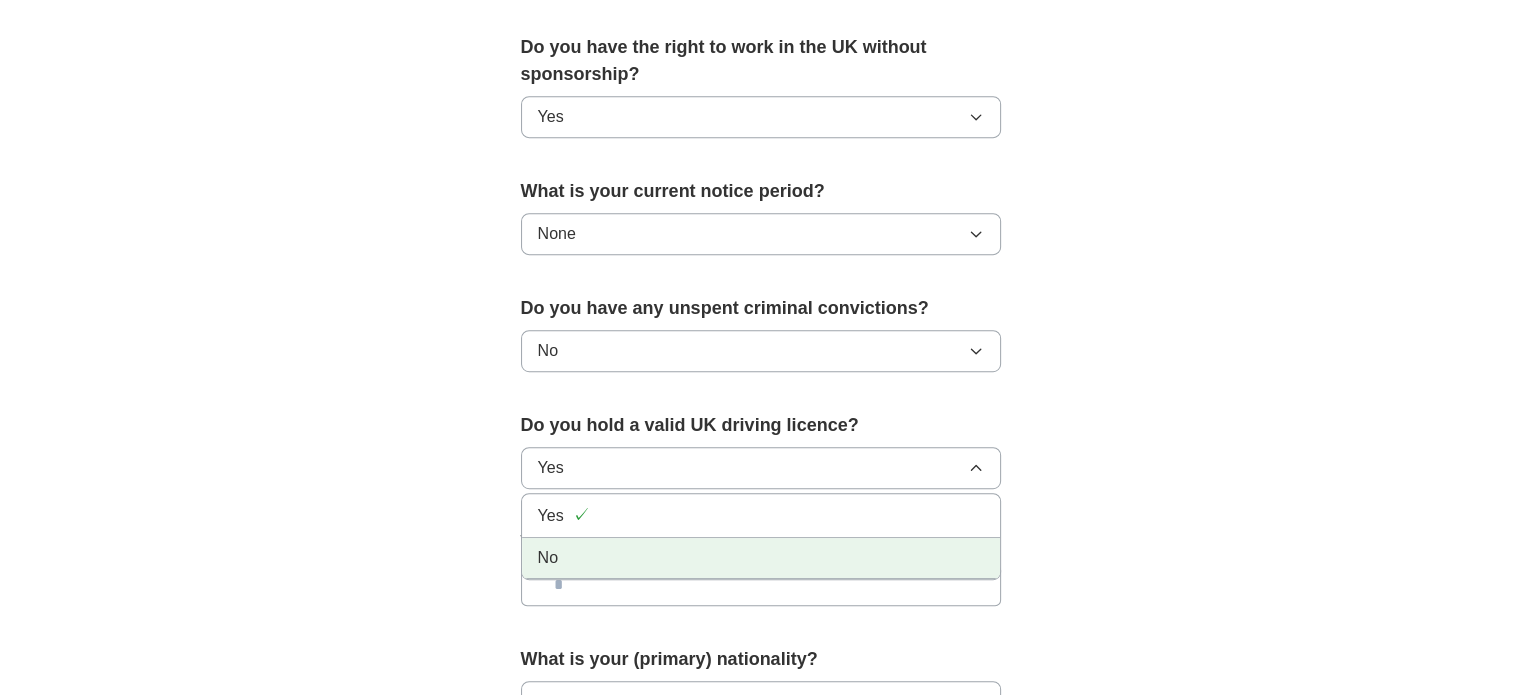 click on "No" at bounding box center (761, 558) 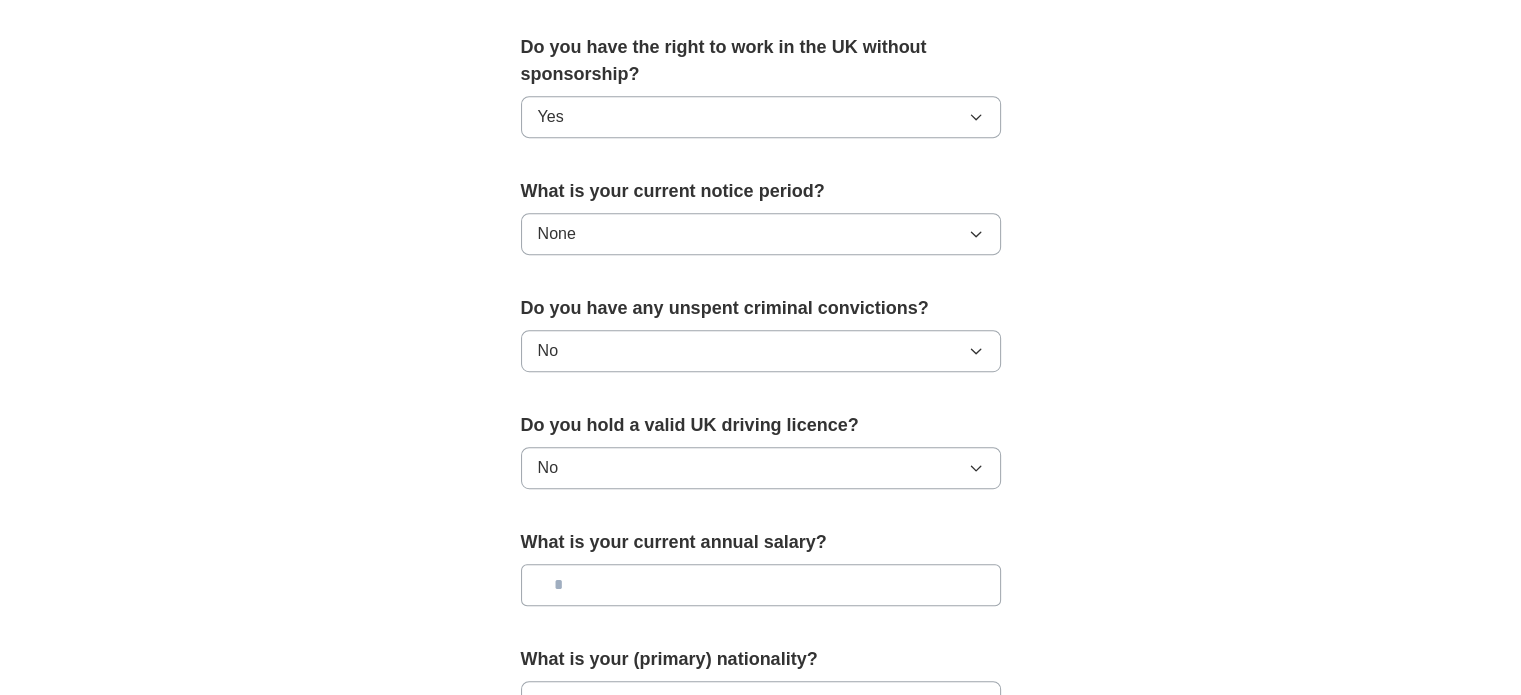 scroll, scrollTop: 1112, scrollLeft: 0, axis: vertical 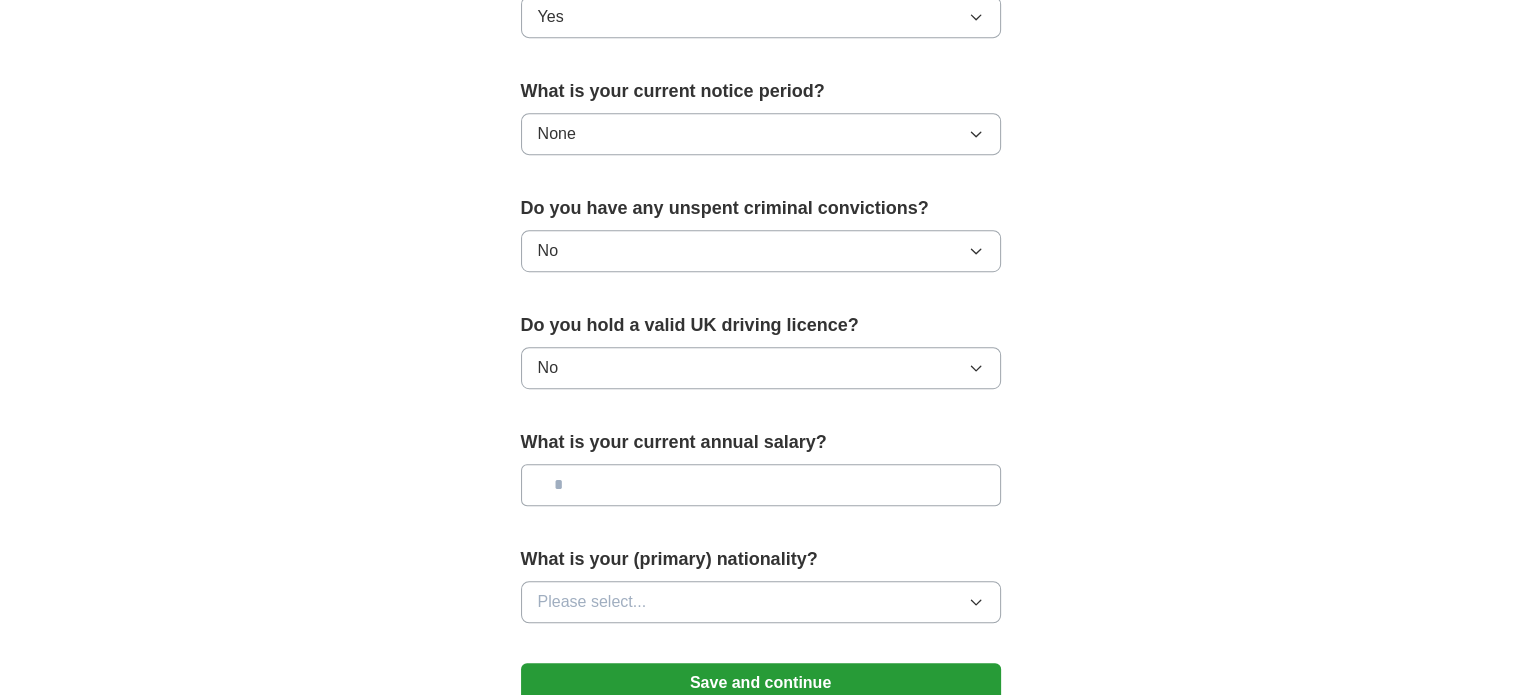 click on "What is your current annual salary?" at bounding box center [761, 442] 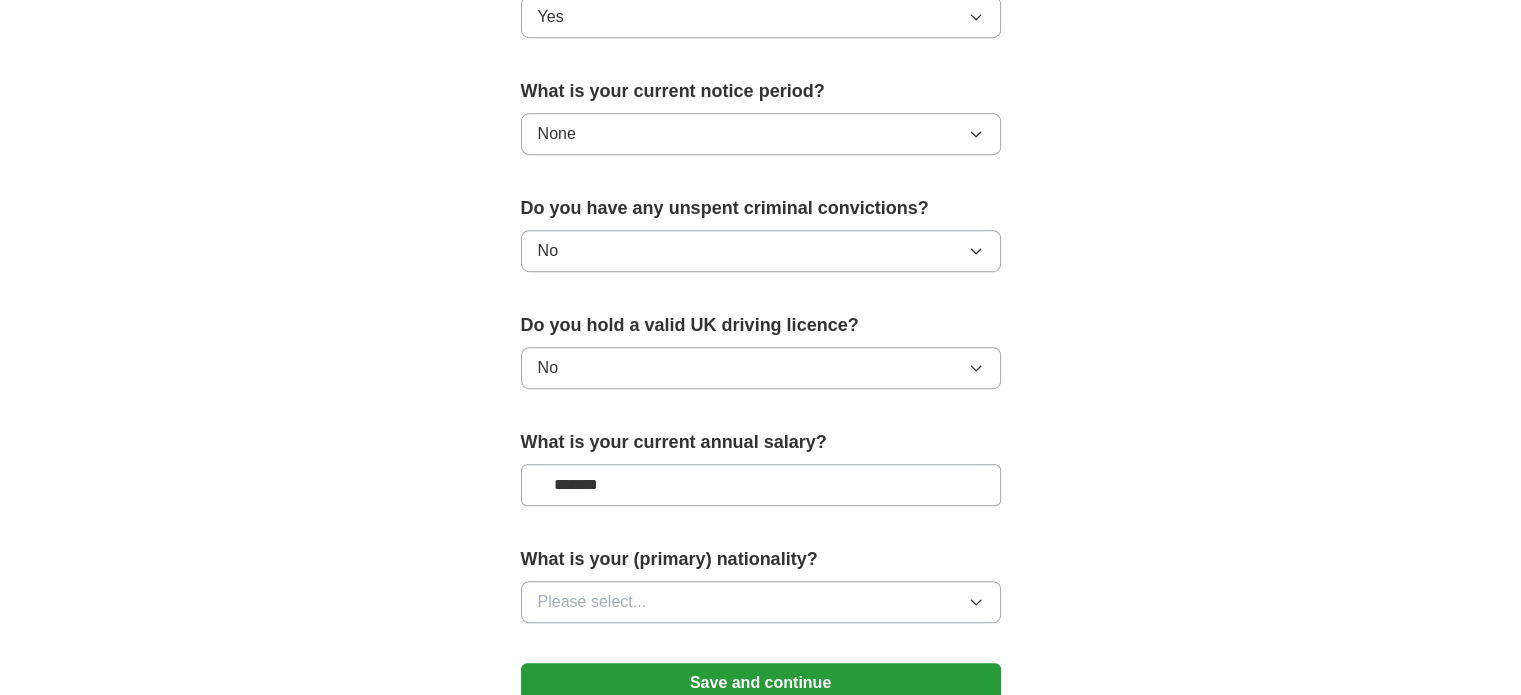 scroll, scrollTop: 1212, scrollLeft: 0, axis: vertical 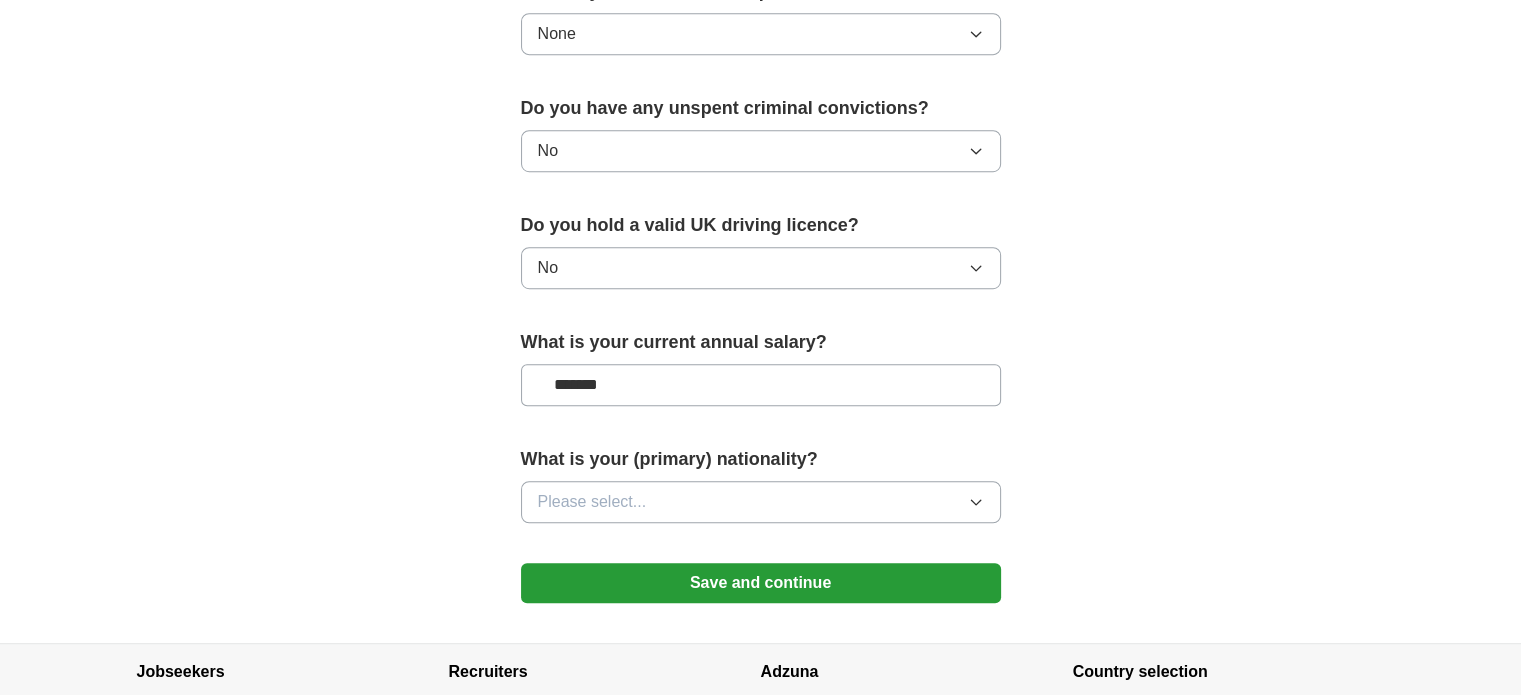 type on "*******" 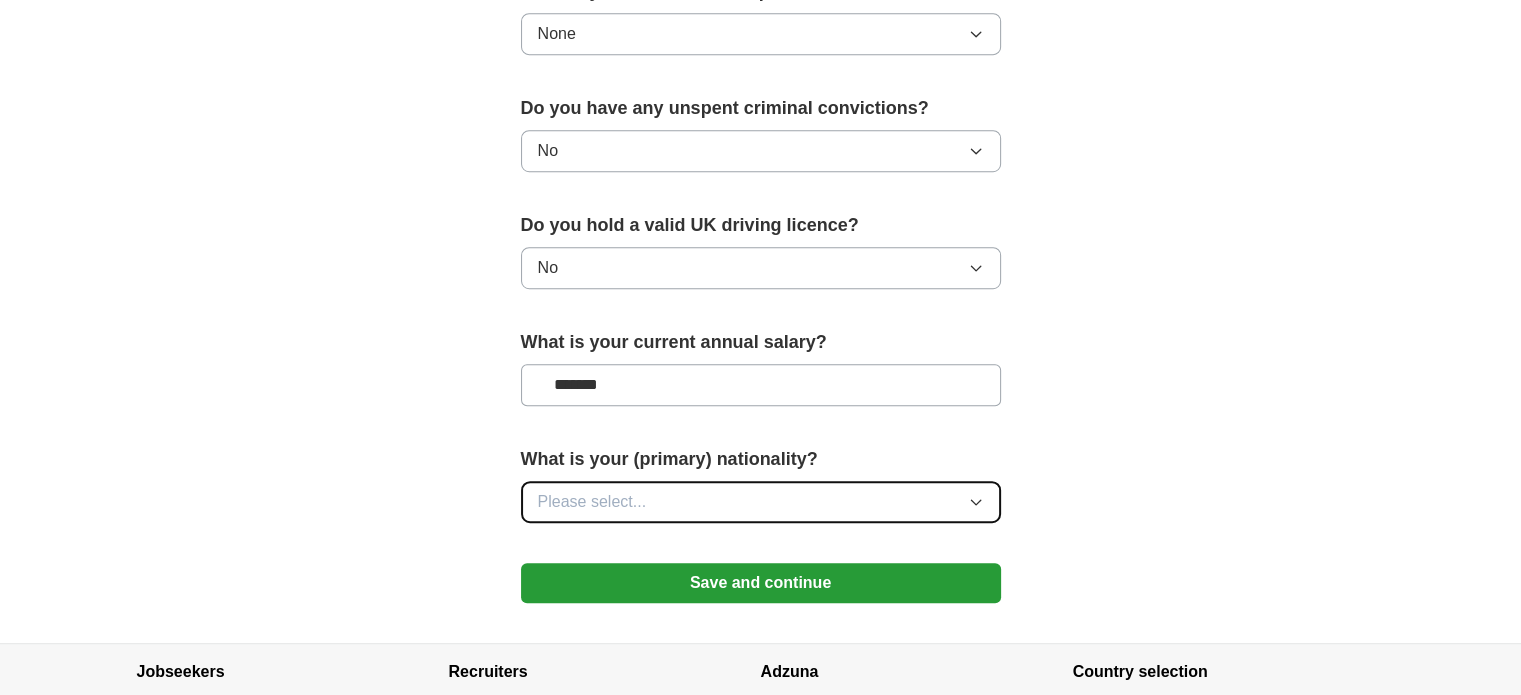 click on "Please select..." at bounding box center (761, 502) 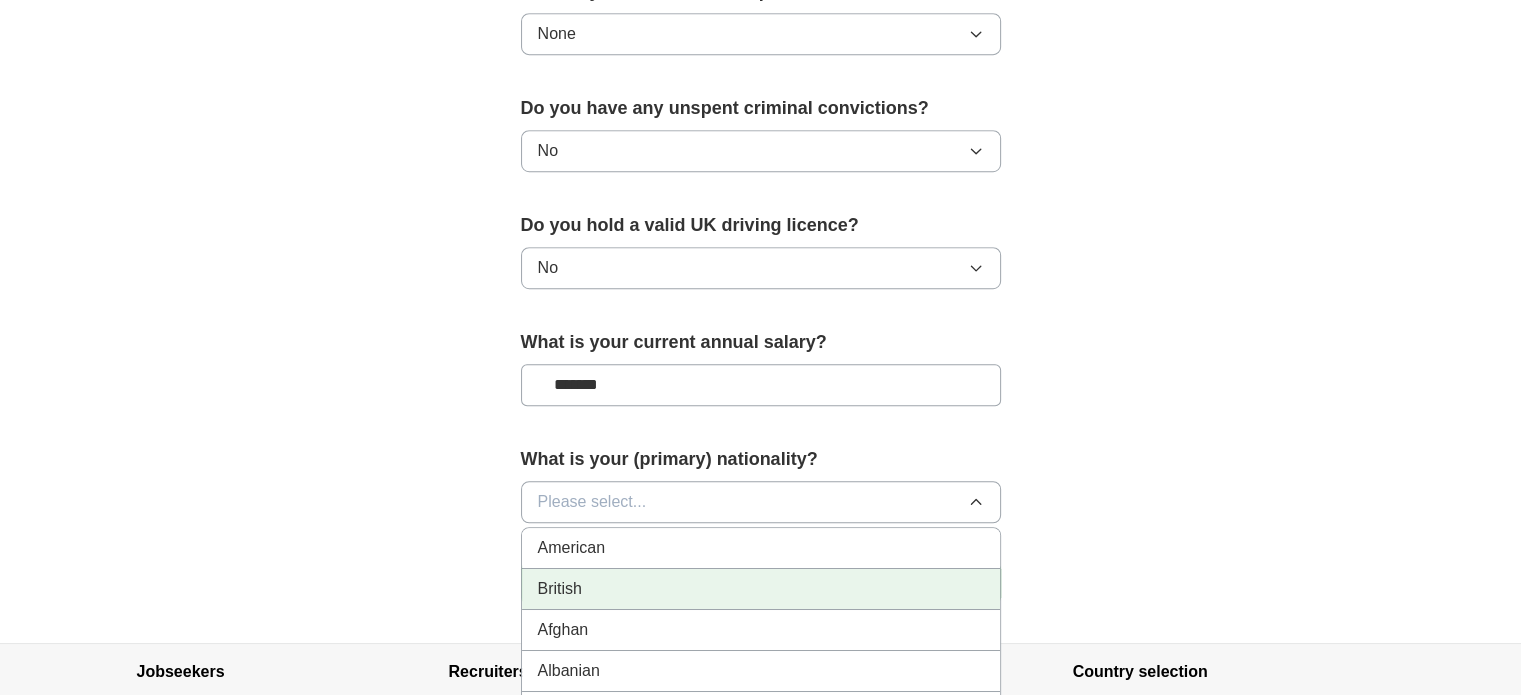 click on "British" at bounding box center [761, 589] 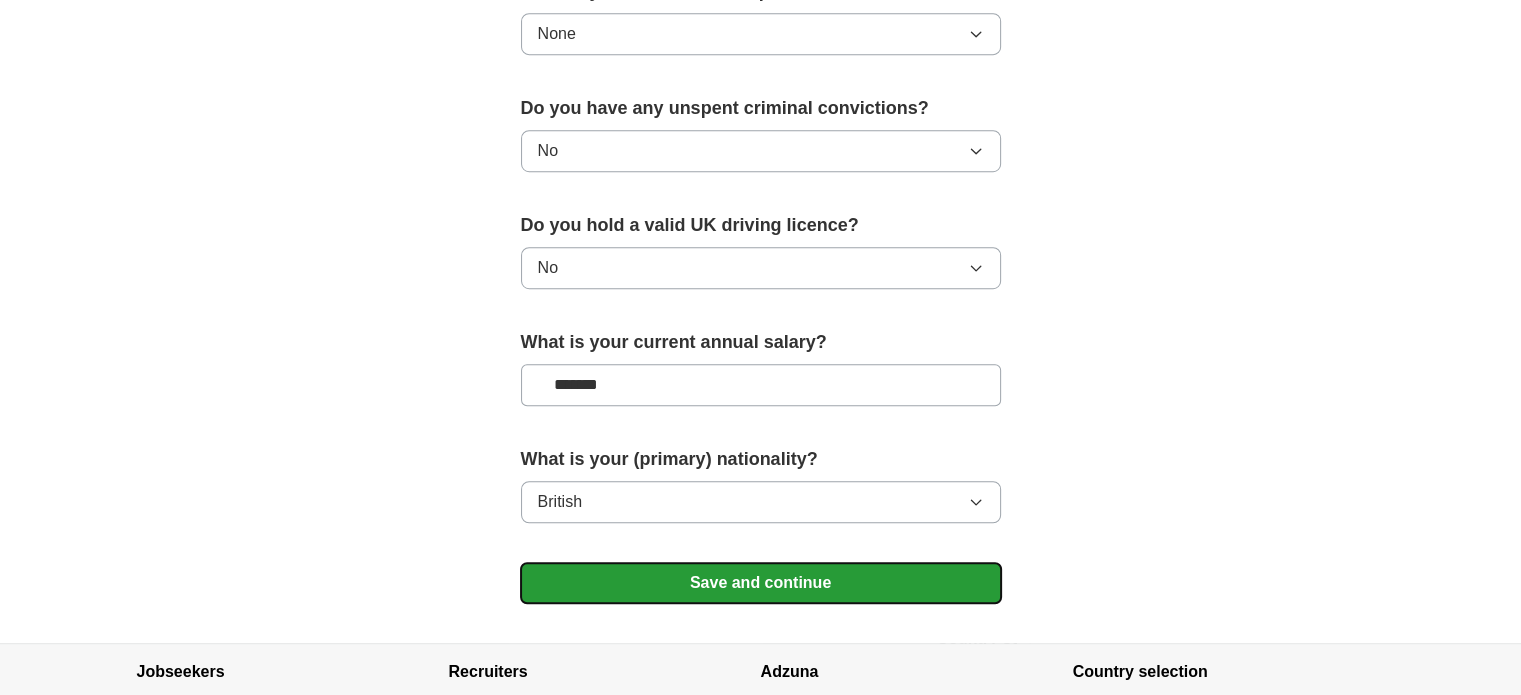 click on "Save and continue" at bounding box center [761, 583] 